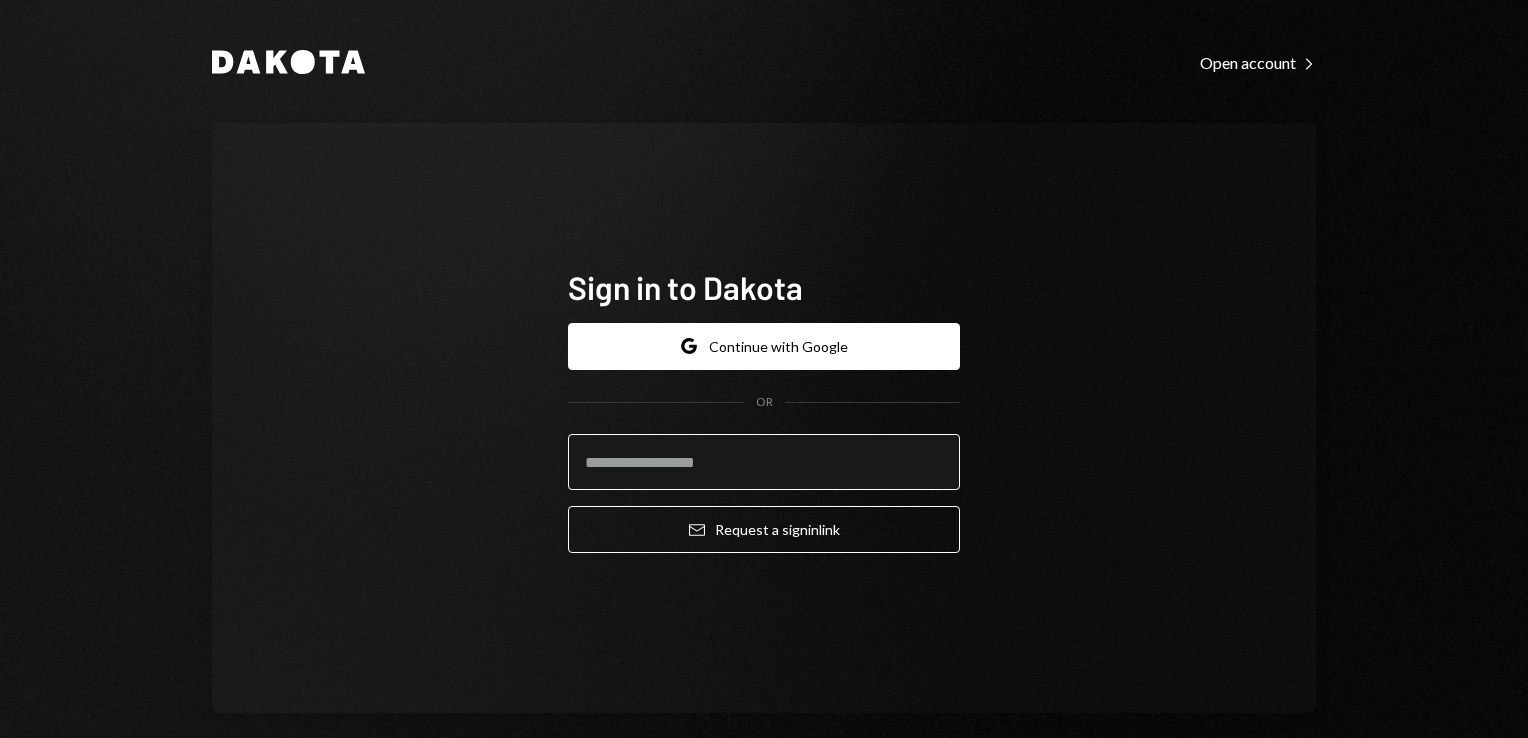 scroll, scrollTop: 0, scrollLeft: 0, axis: both 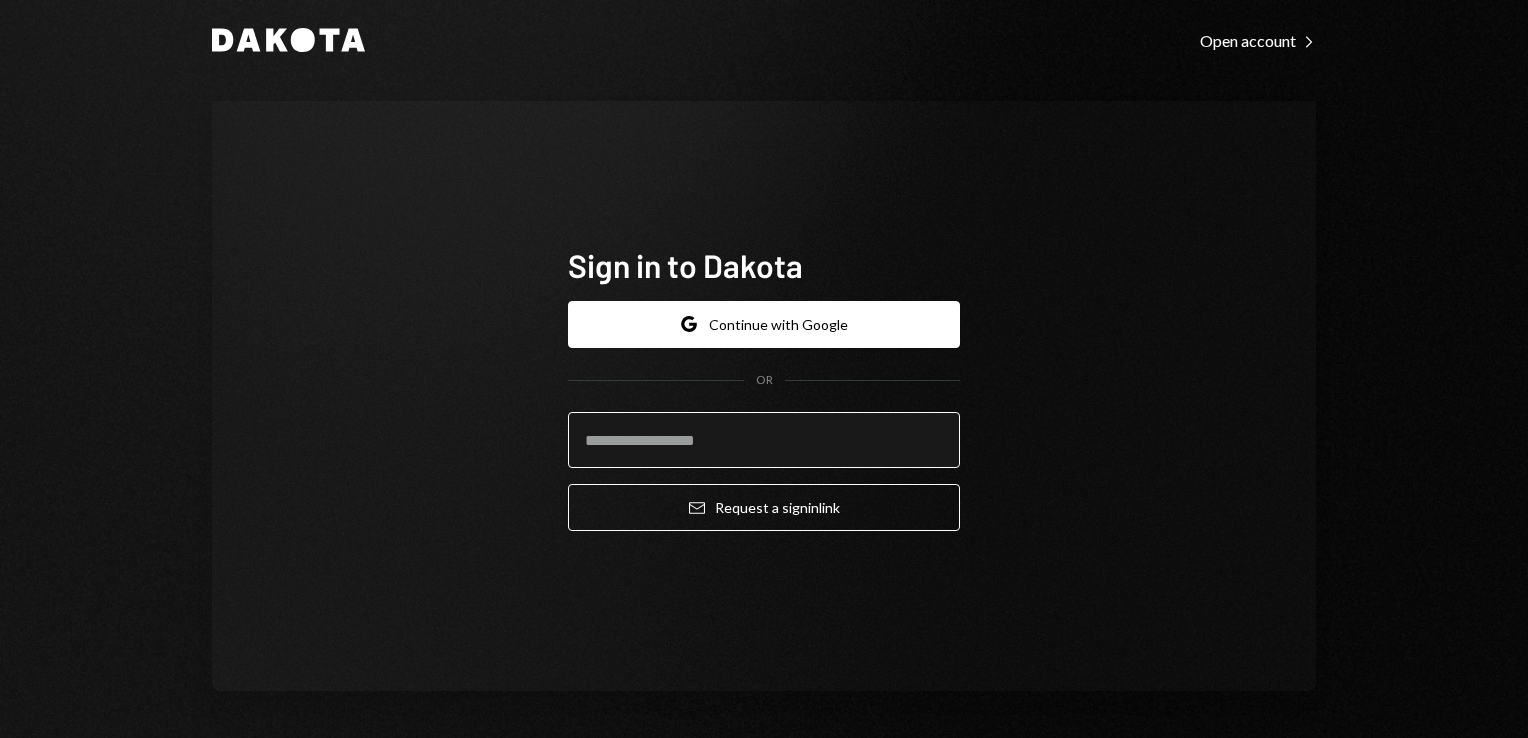 type on "**********" 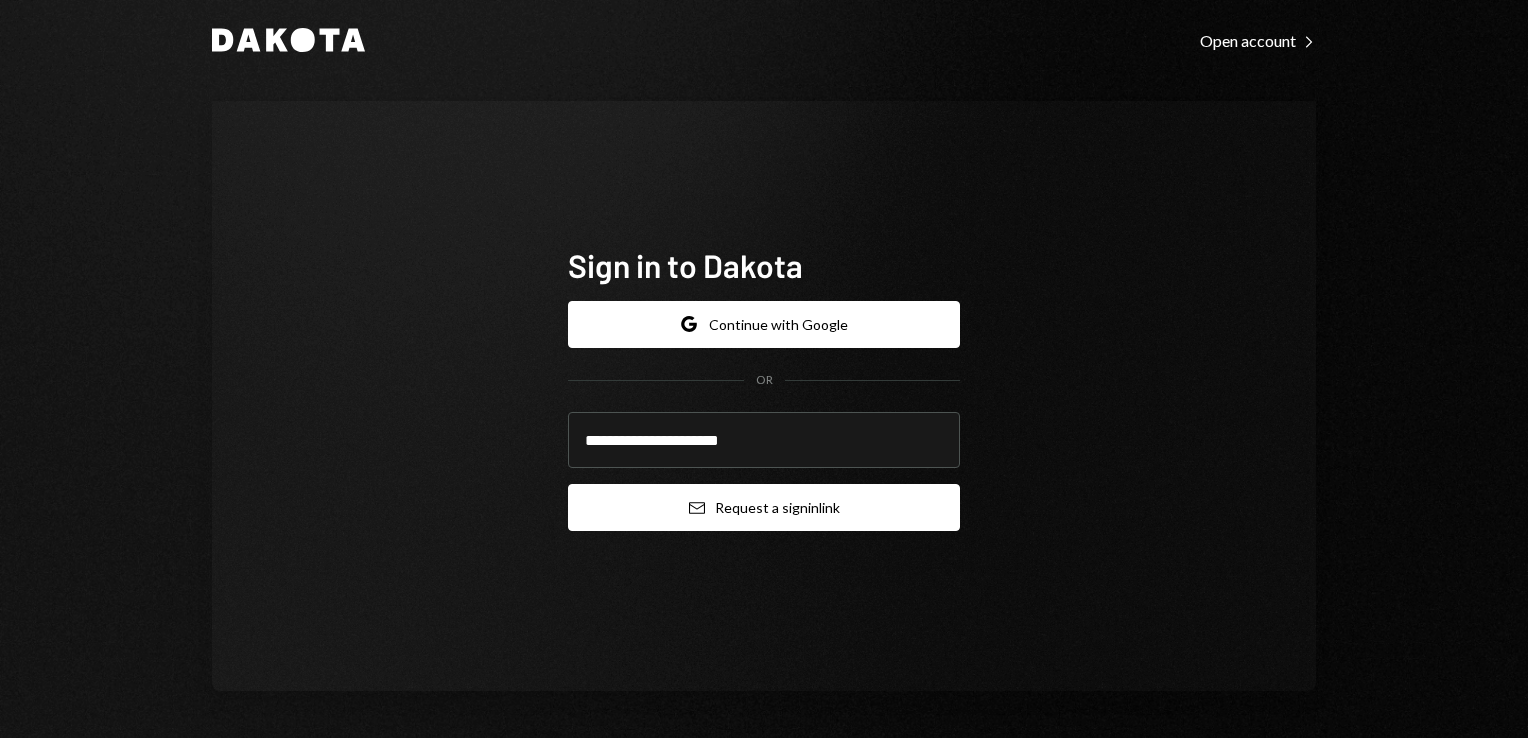 click on "Email Request a sign  in  link" at bounding box center [764, 507] 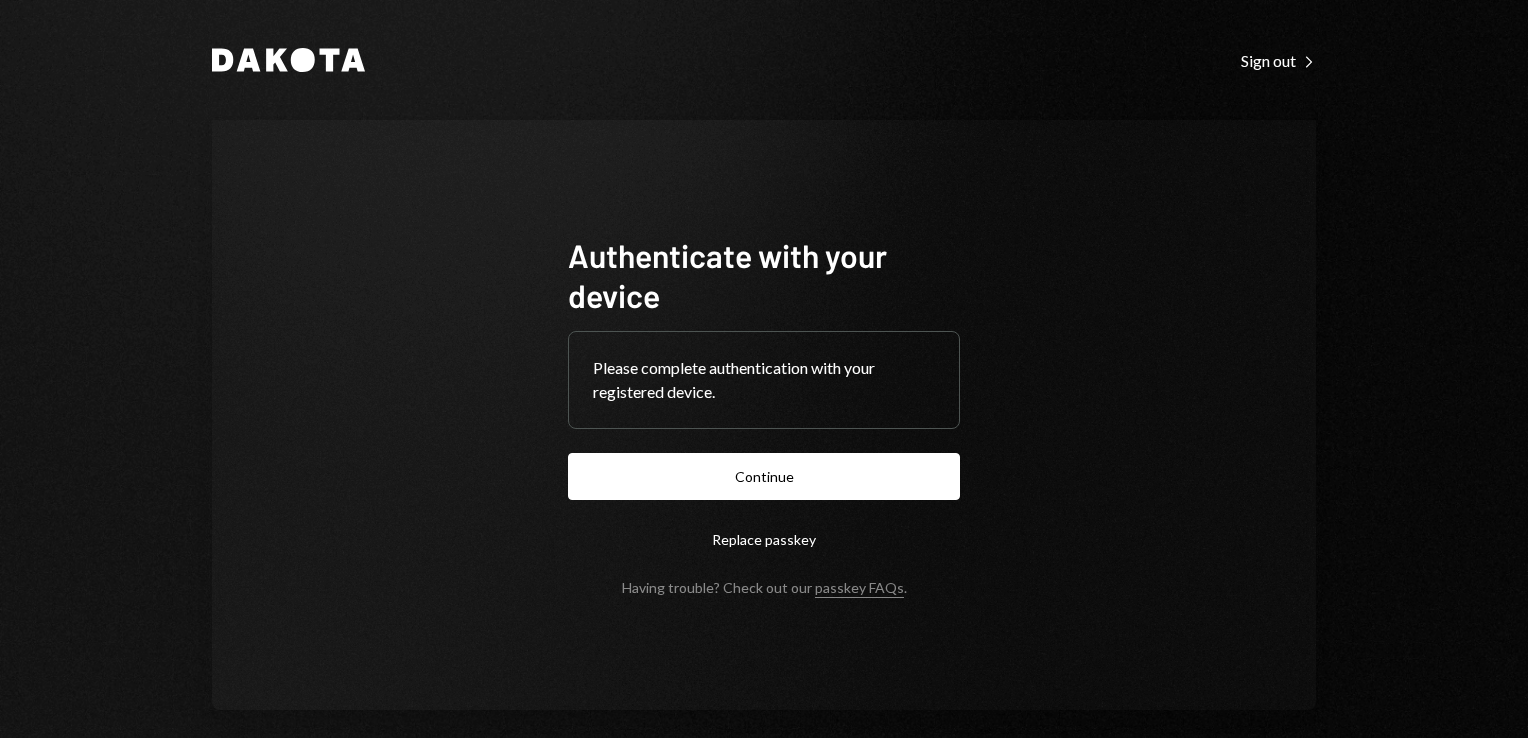 scroll, scrollTop: 0, scrollLeft: 0, axis: both 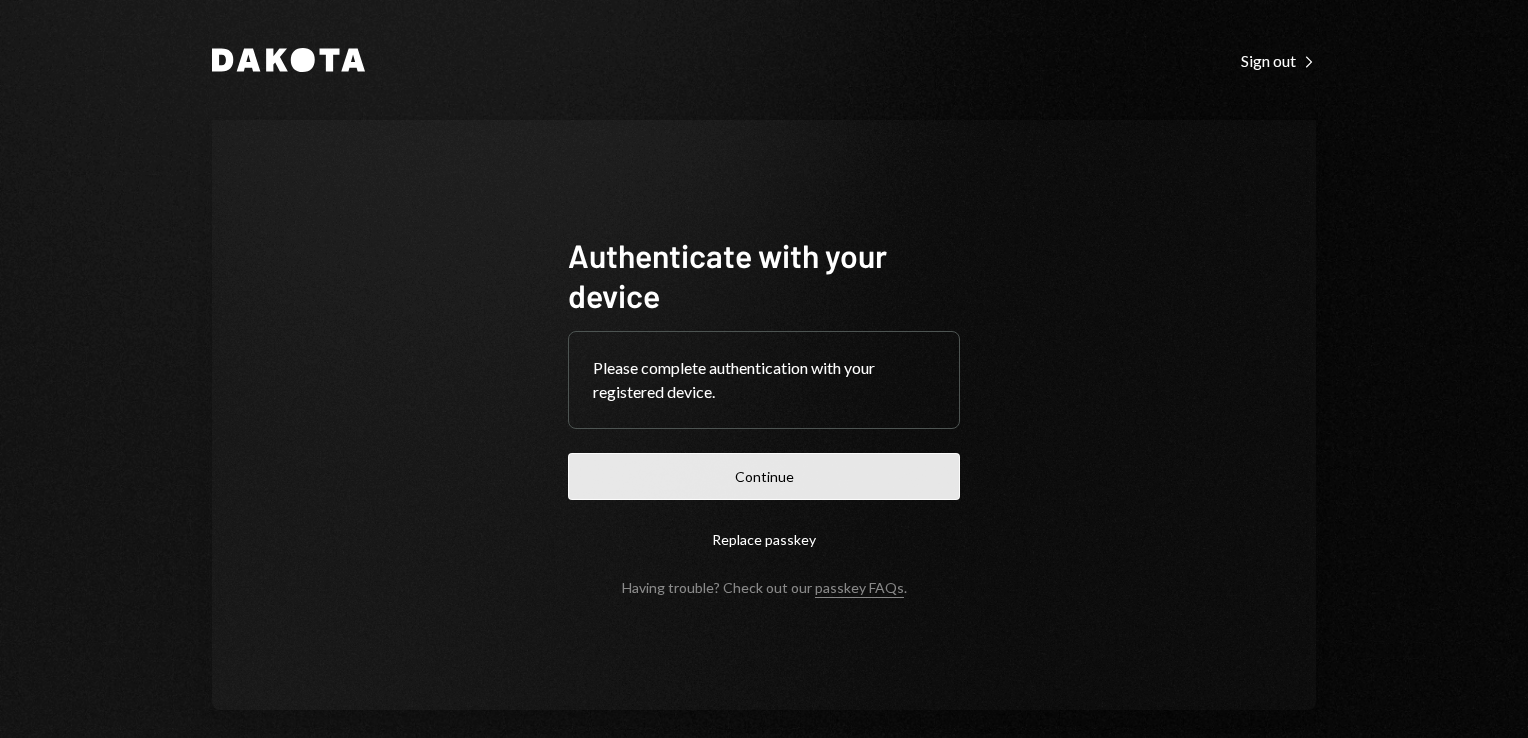 click on "Continue" at bounding box center [764, 476] 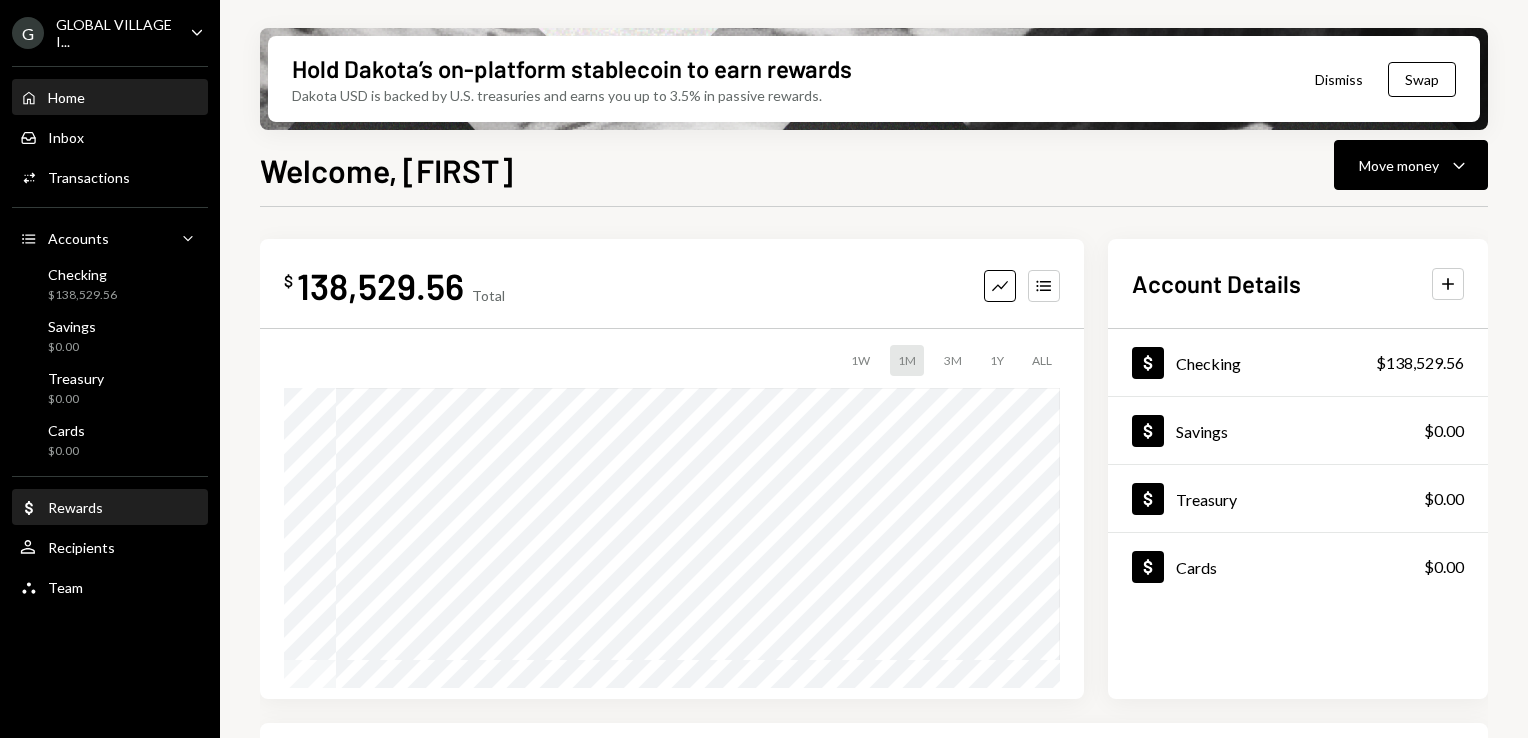 click on "Rewards" at bounding box center [75, 507] 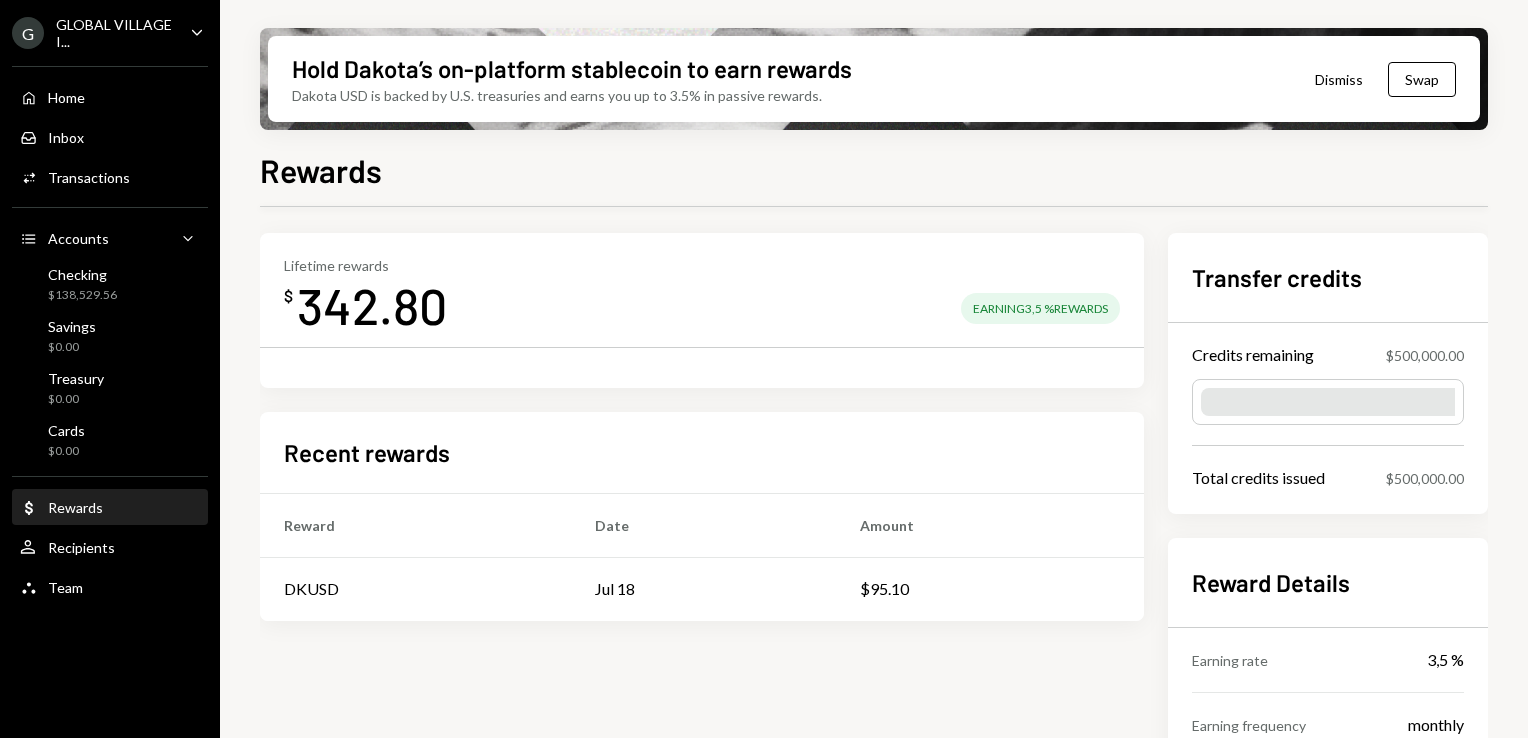 scroll, scrollTop: 0, scrollLeft: 0, axis: both 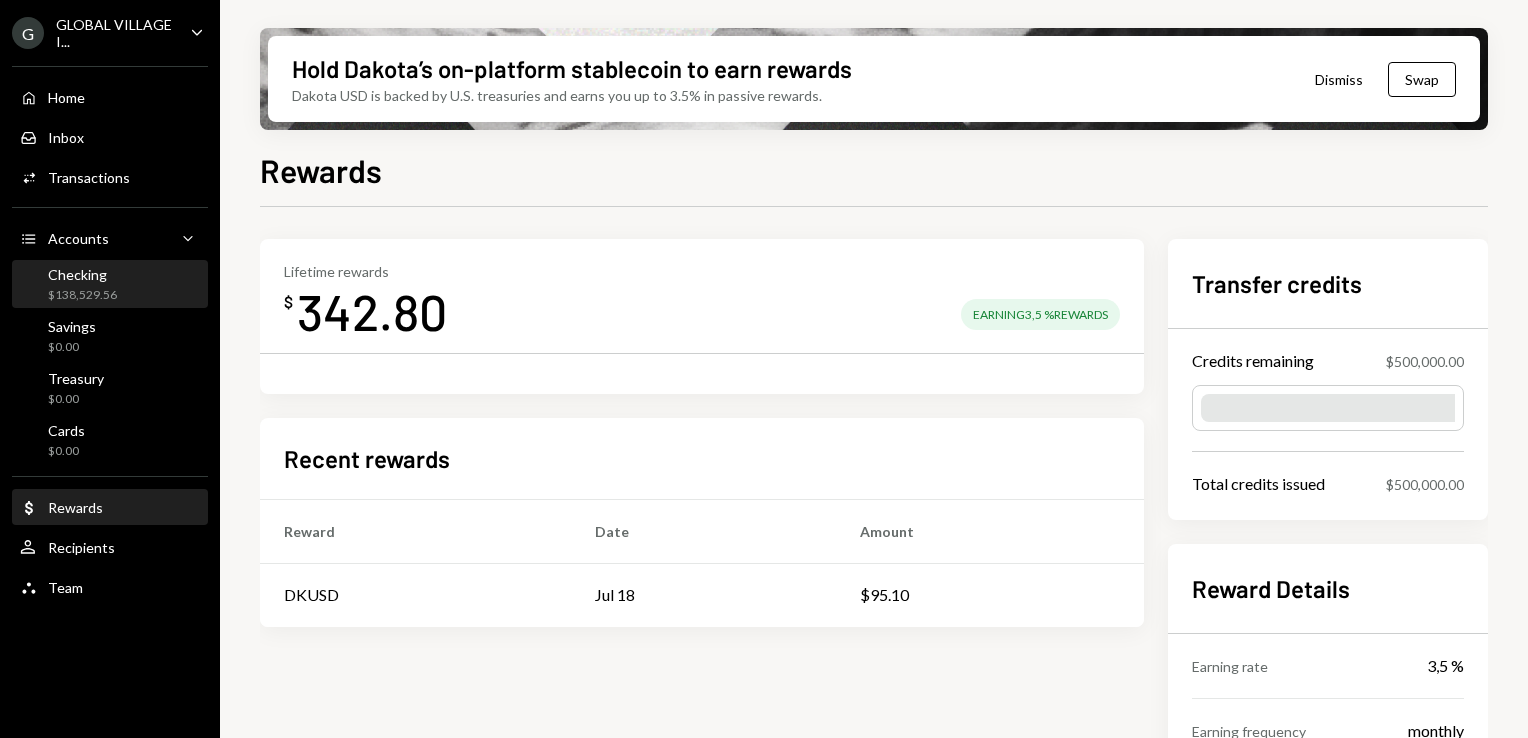 click on "Checking $138,529.56" at bounding box center (82, 285) 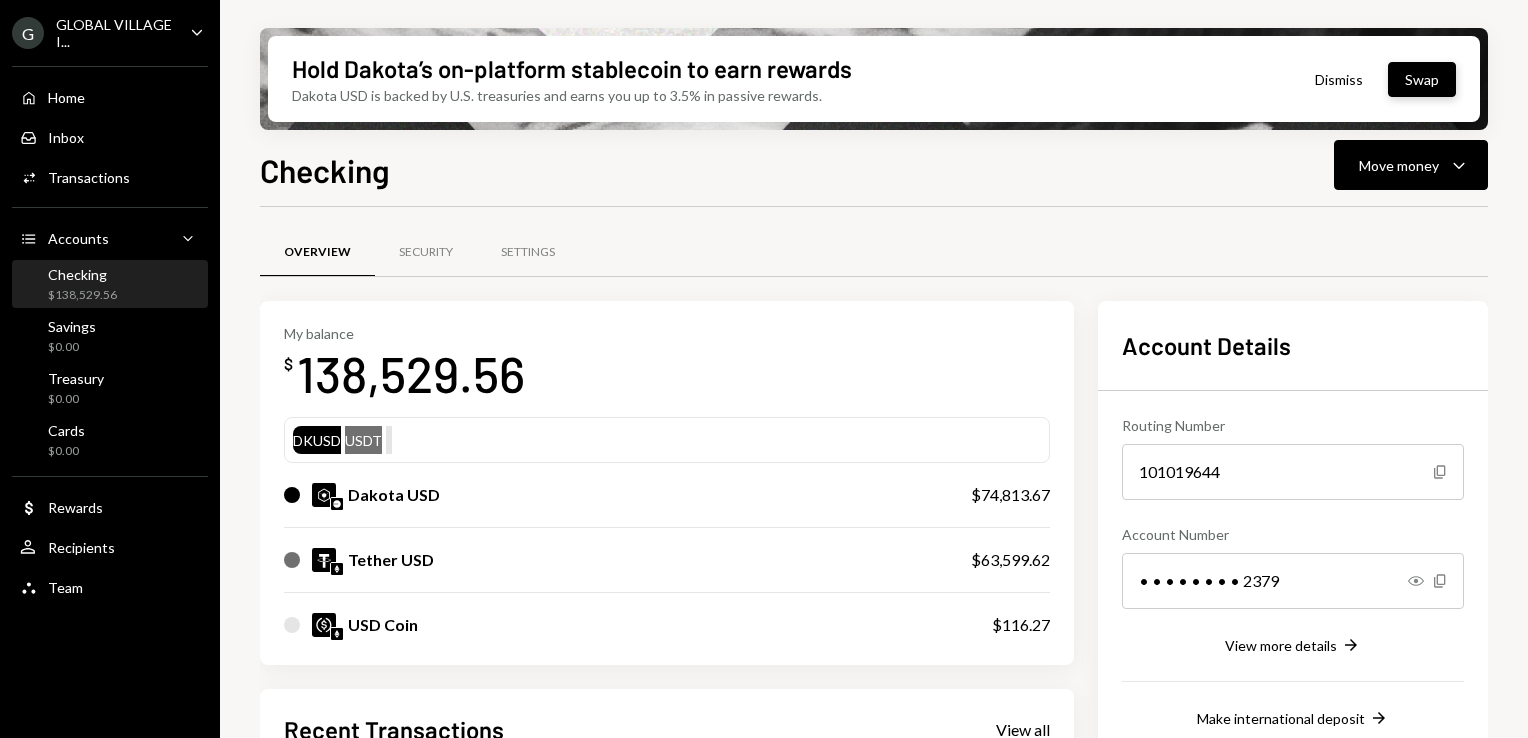 click on "Swap" at bounding box center (1422, 79) 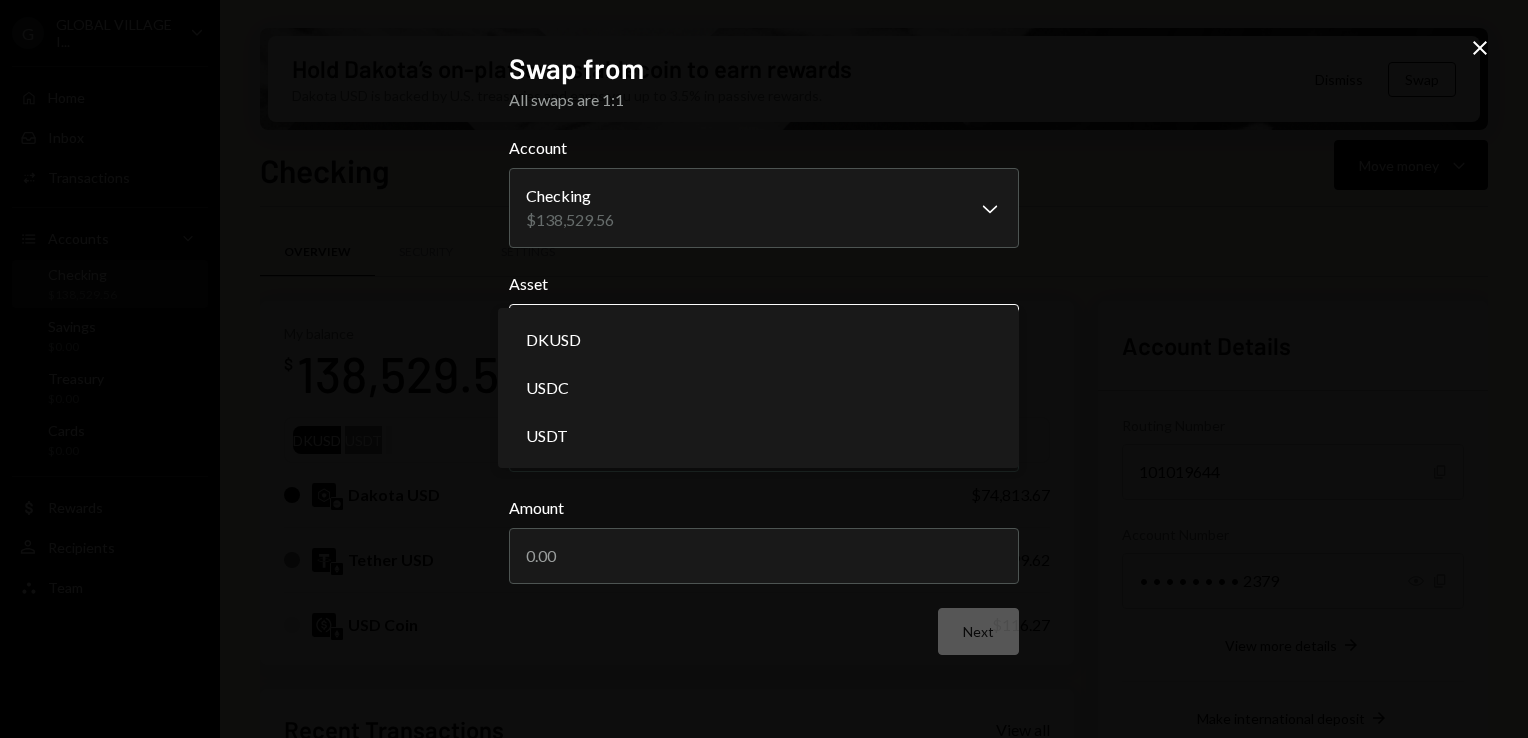 click on "G GLOBAL VILLAGE I... Caret Down Home Home Inbox Inbox Activities Transactions Accounts Accounts Caret Down Checking $138,529.56 Savings $0.00 Treasury $0.00 Cards $0.00 Dollar Rewards User Recipients Team Team Hold Dakota’s on-platform stablecoin to earn rewards Dakota USD is backed by U.S. treasuries and earns you up to 3.5% in passive rewards. Dismiss Swap Checking Move money Caret Down Overview Security Settings My balance $ 138,529.56 DKUSD USDT Dakota USD $74,813.67 Tether USD $63,599.62 USD Coin $116.27 Recent Transactions View all Type Initiated By Initiated At Status Deposit 0.0055  USDT 0xF8D0...837165 Copy 08/02/25 10:53 AM Completed Withdrawal 55,000  USDT Eliyahu Noviachkov 07/29/25 3:10 PM Completed Withdrawal 2,550  USDT Eliyahu Noviachkov 07/23/25 1:54 PM Completed Deposit 22,199  USDT 0xF8Dd...f17165 Copy 07/23/25 1:40 PM Completed Deposit 37,734.97  USDT 0xF8Dd...f17165 Copy 07/22/25 10:35 AM Completed Account Details Routing Number 101019644 Copy Account Number Show Copy View more details" at bounding box center (764, 369) 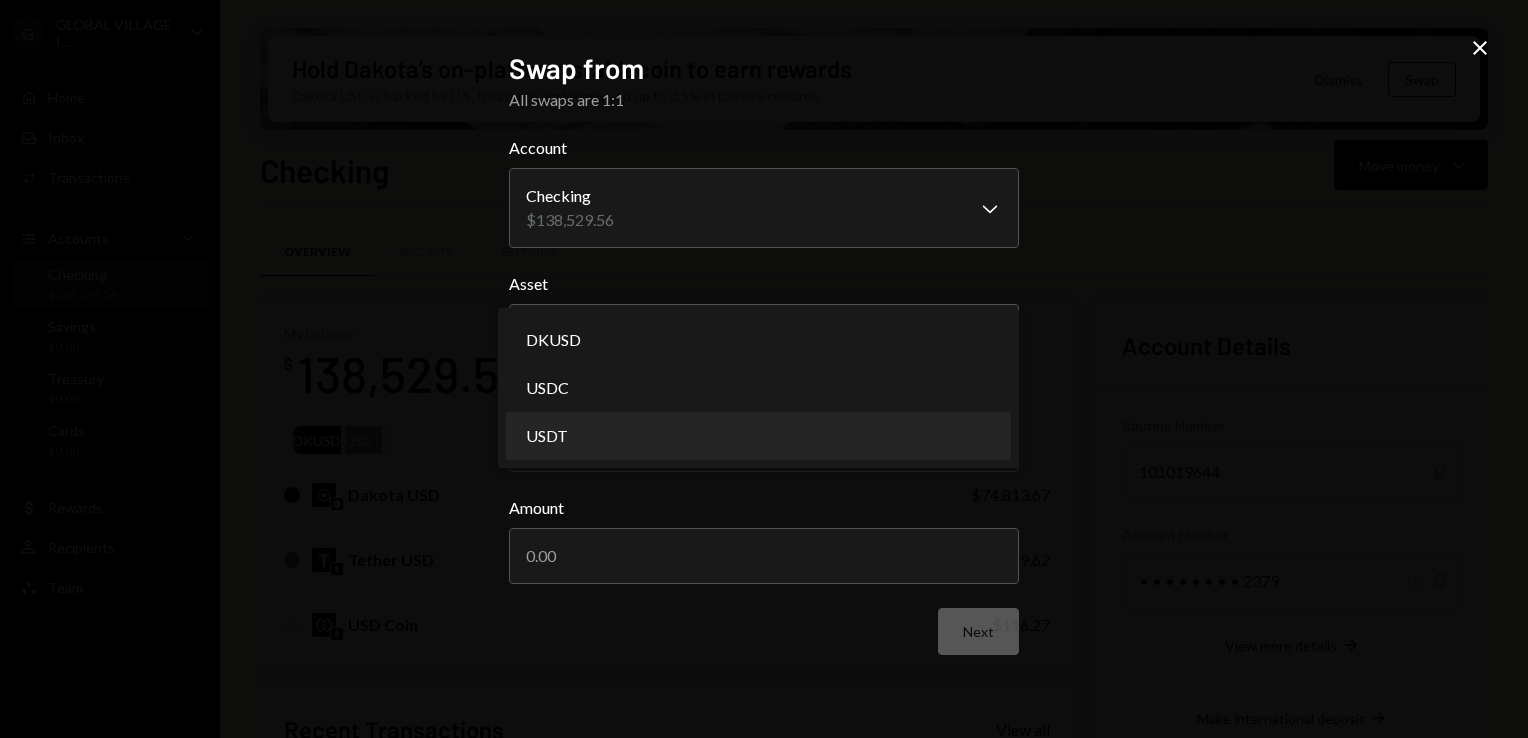select on "****" 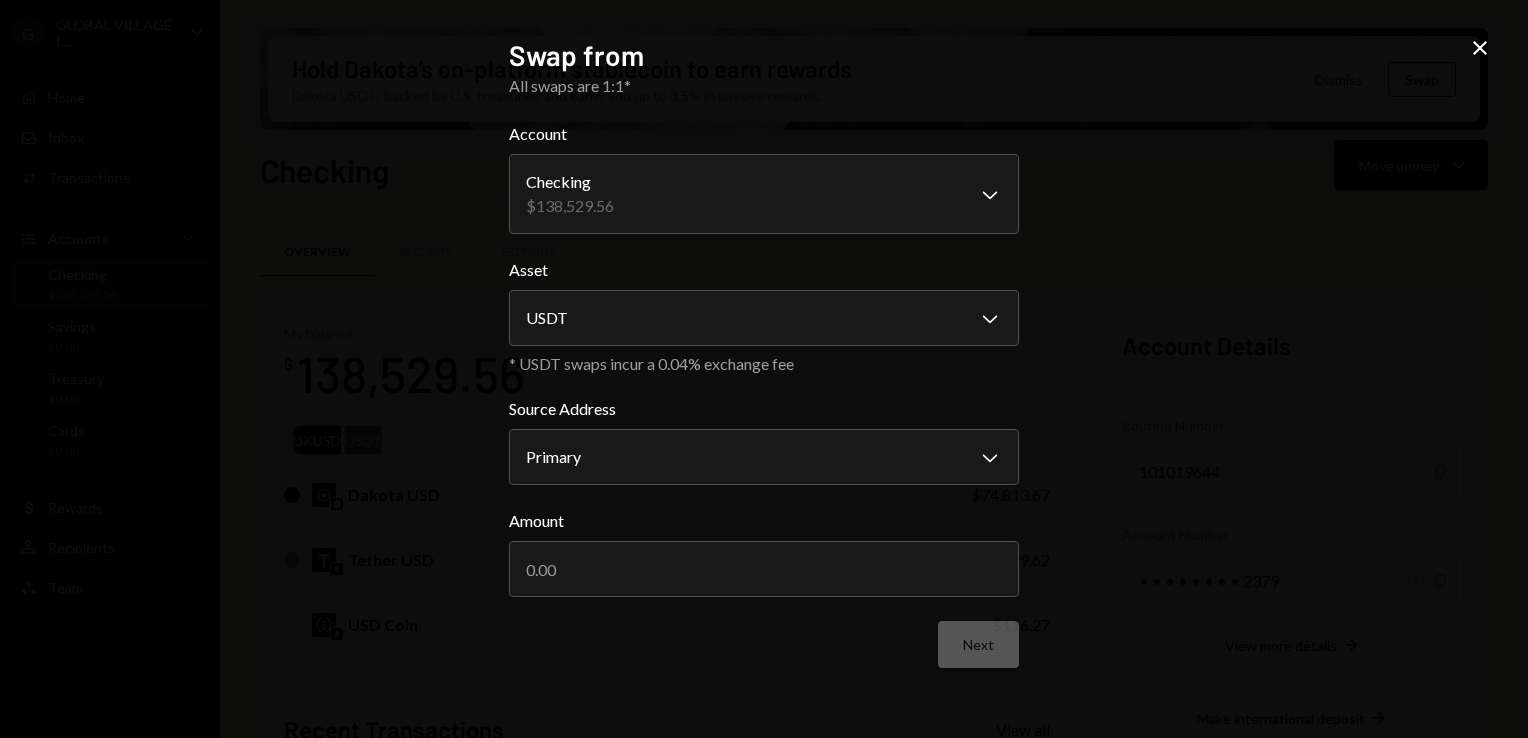 click 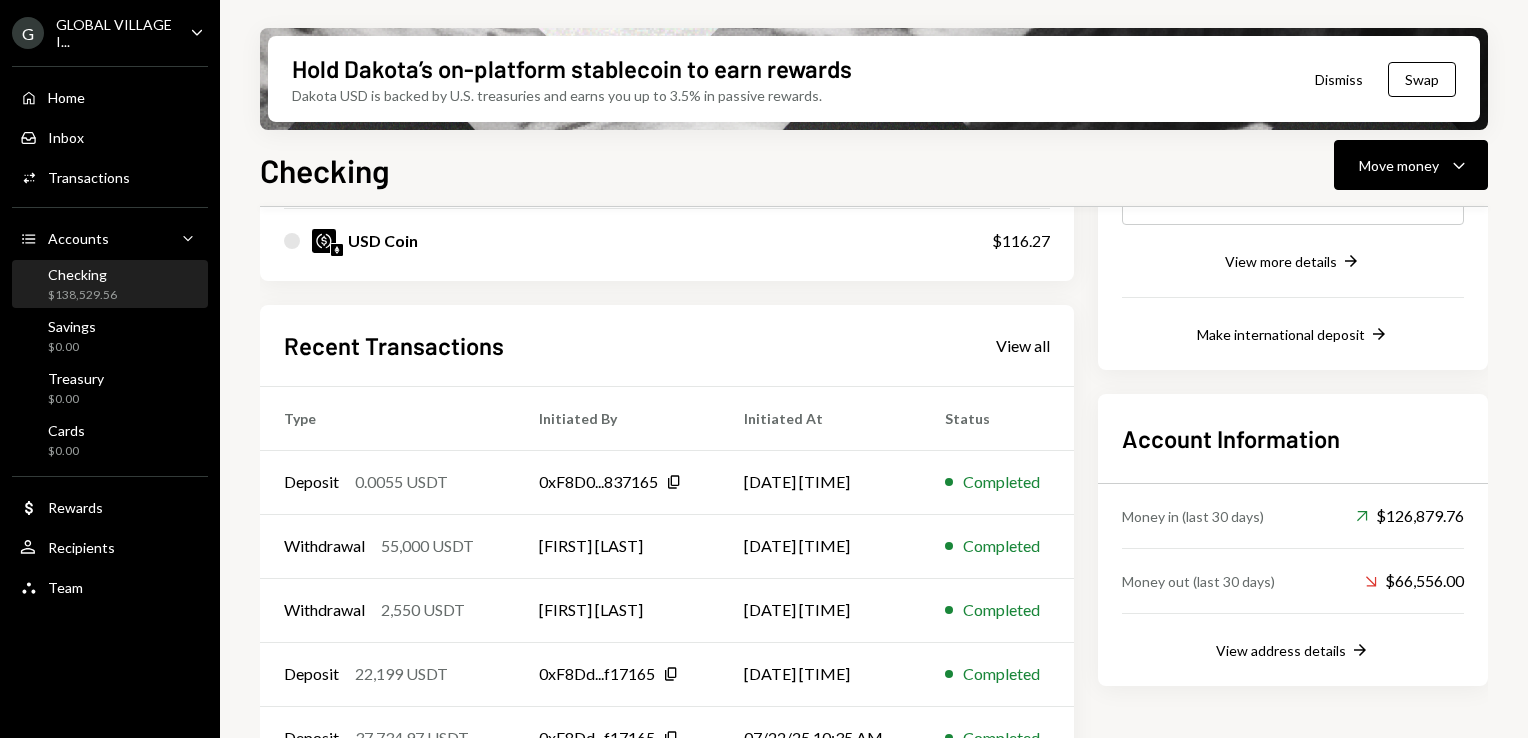 scroll, scrollTop: 431, scrollLeft: 0, axis: vertical 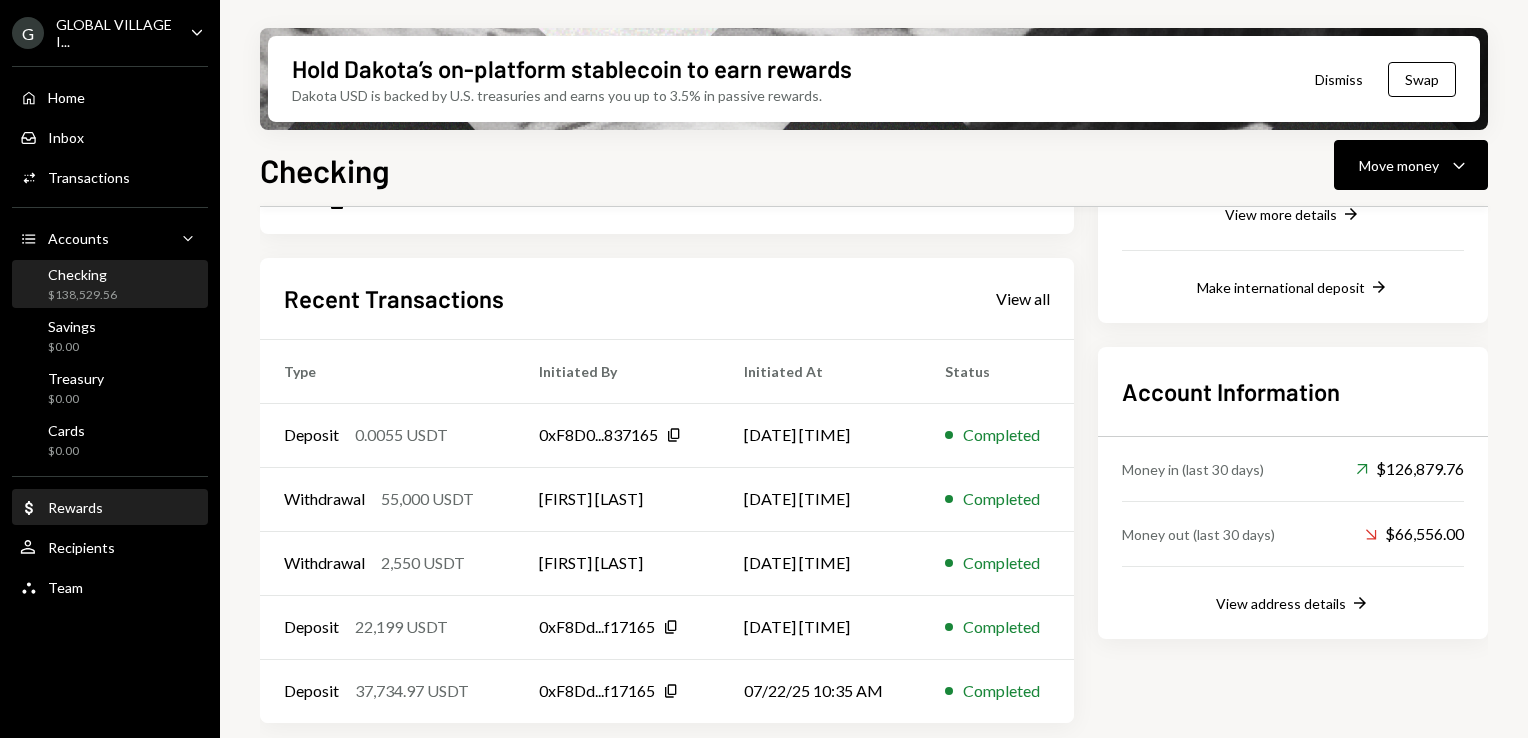 click on "Dollar Rewards" at bounding box center (110, 507) 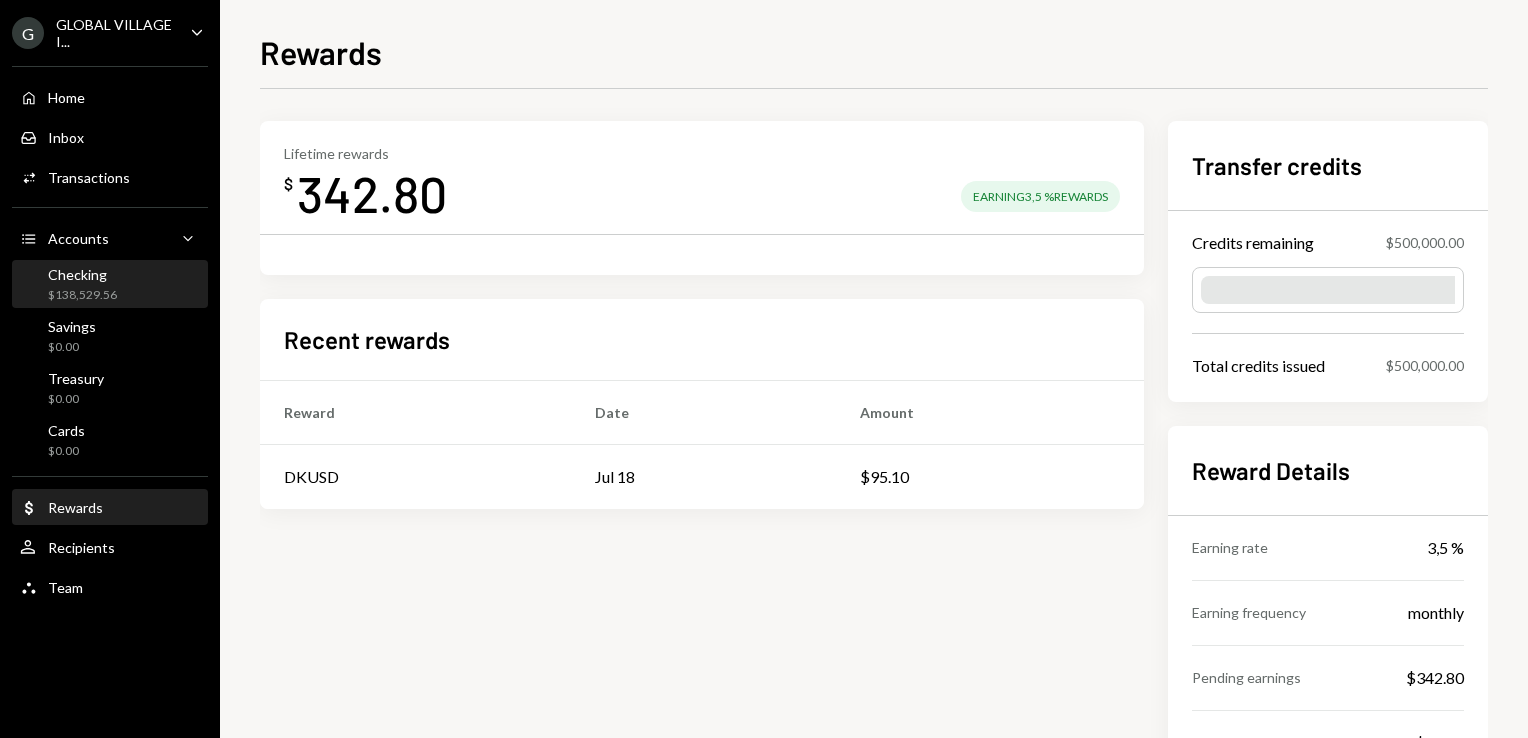 click on "Checking" at bounding box center [82, 274] 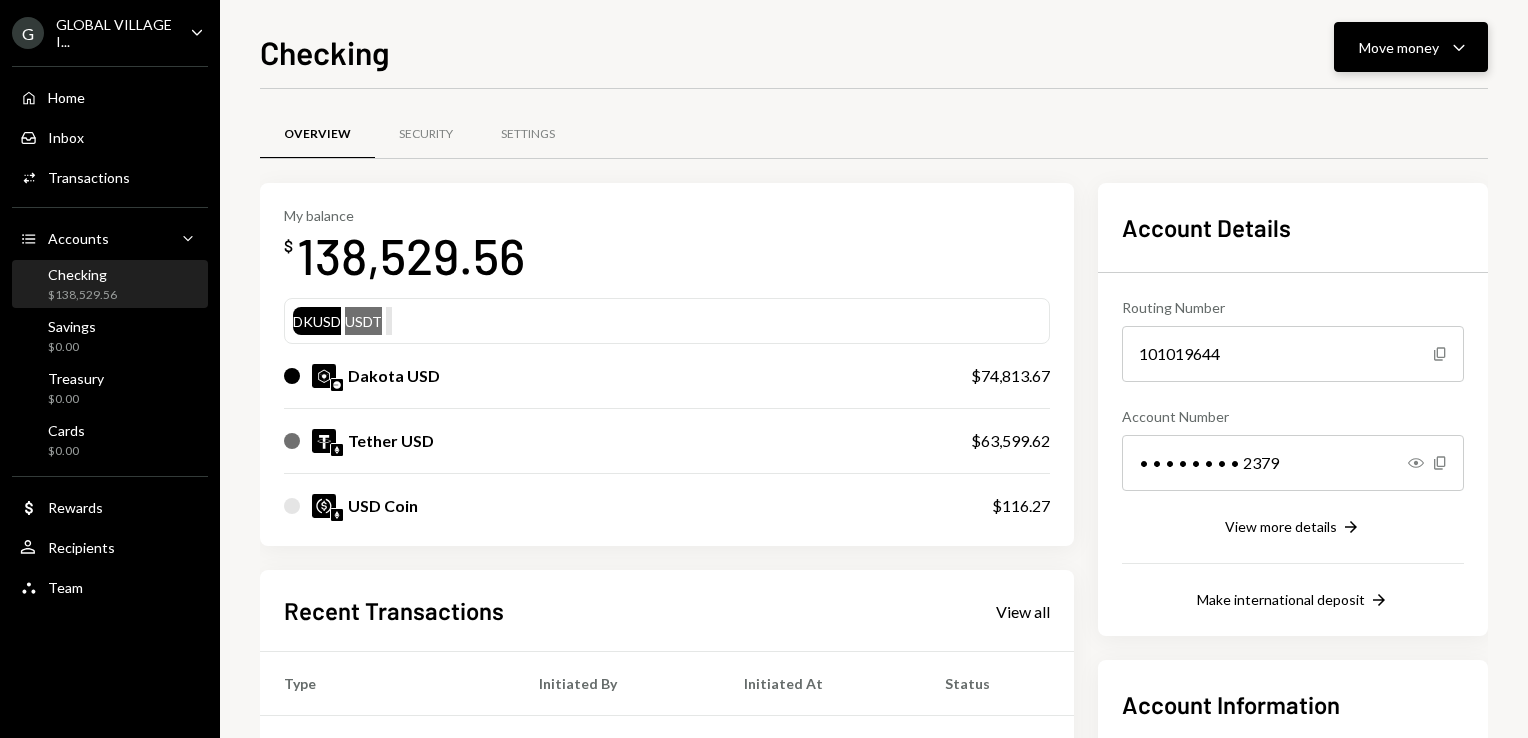 click on "Move money Caret Down" at bounding box center (1411, 47) 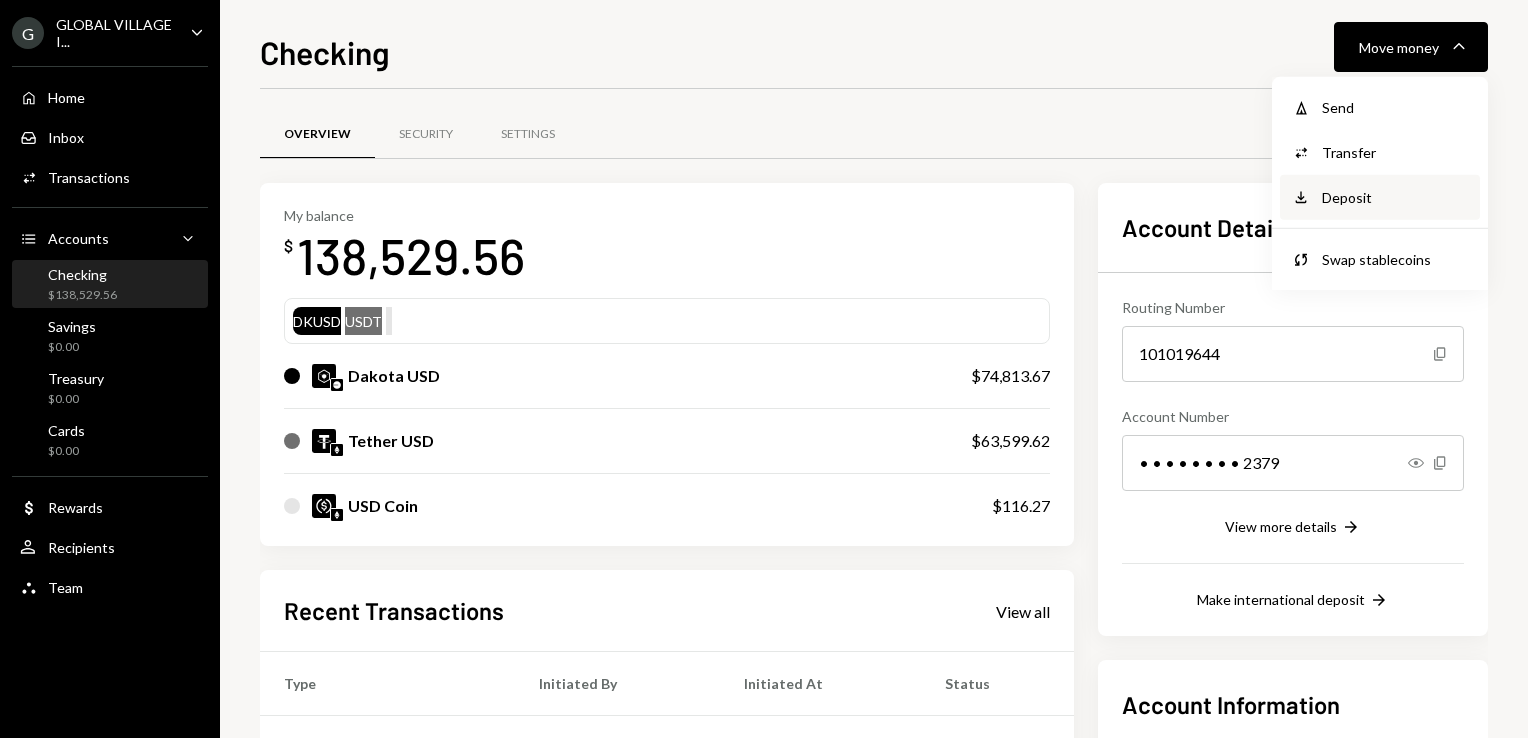 click on "Deposit" at bounding box center [1395, 197] 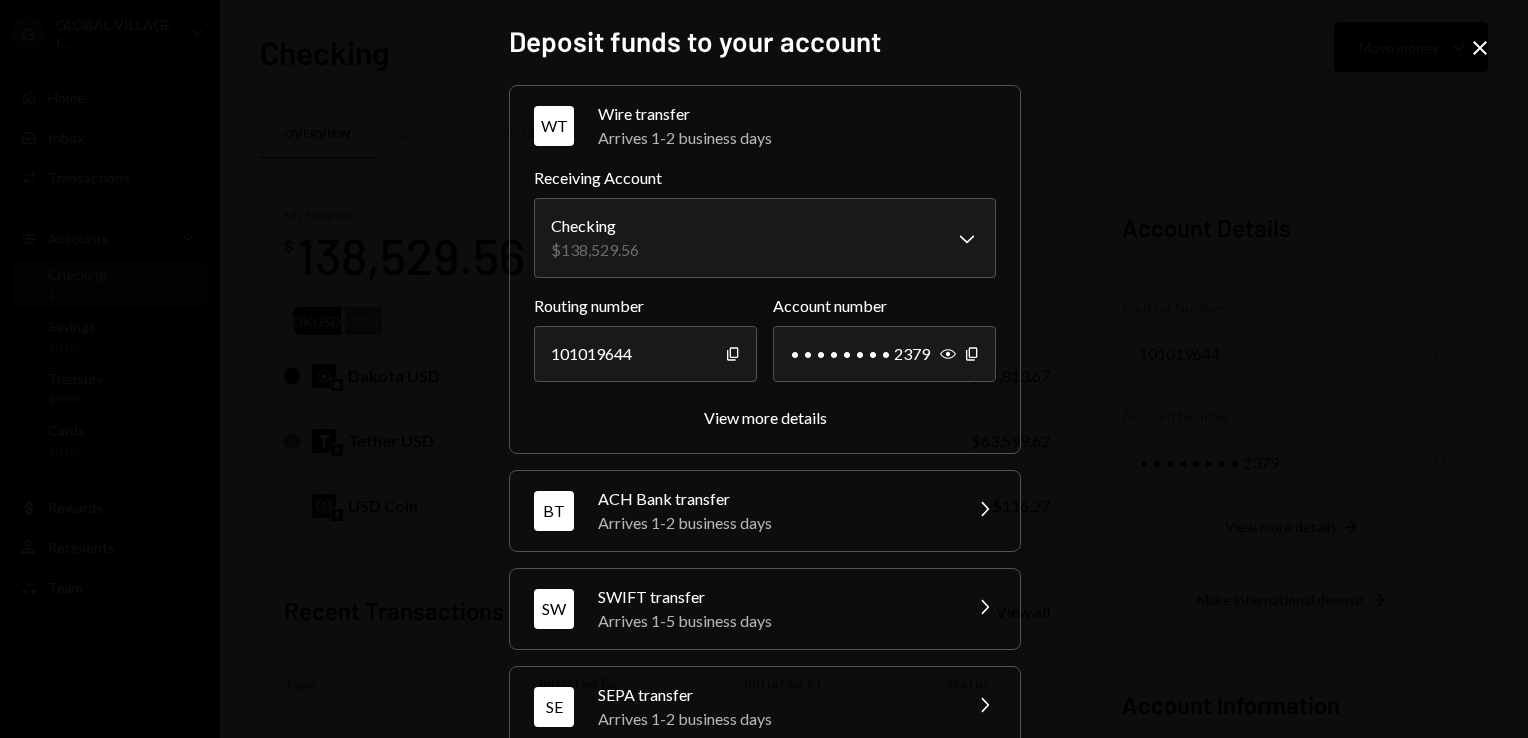 scroll, scrollTop: 136, scrollLeft: 0, axis: vertical 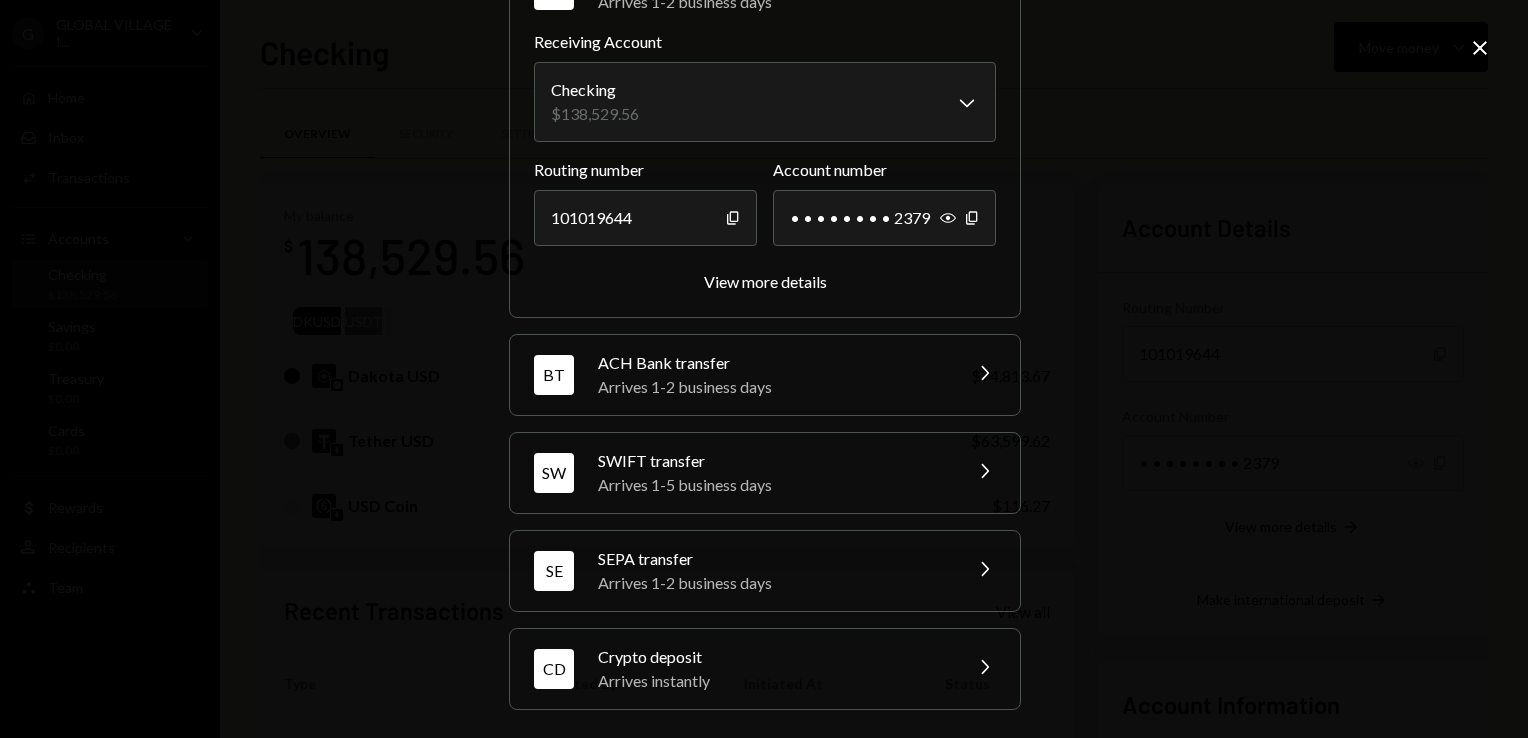 click on "Arrives instantly" at bounding box center (773, 681) 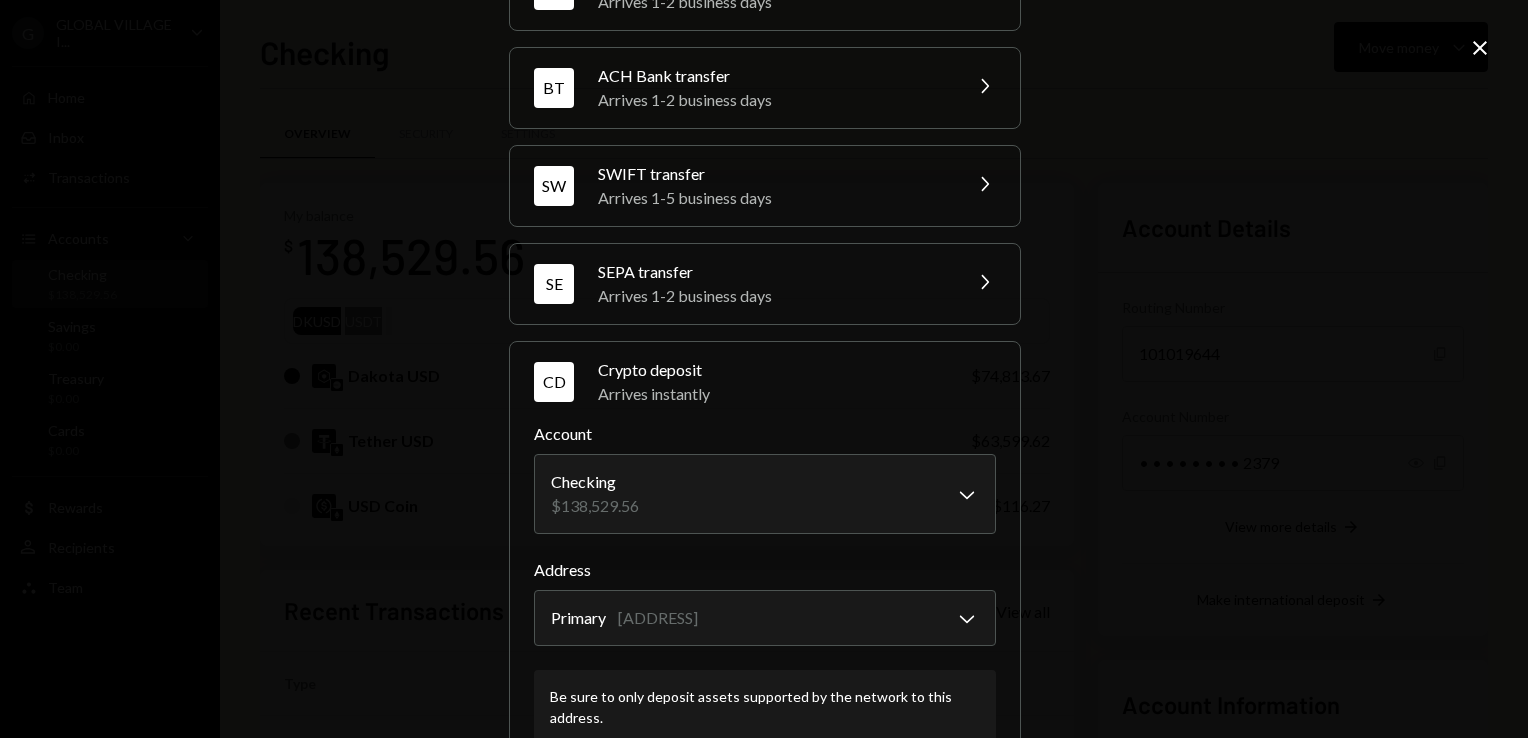 scroll, scrollTop: 264, scrollLeft: 0, axis: vertical 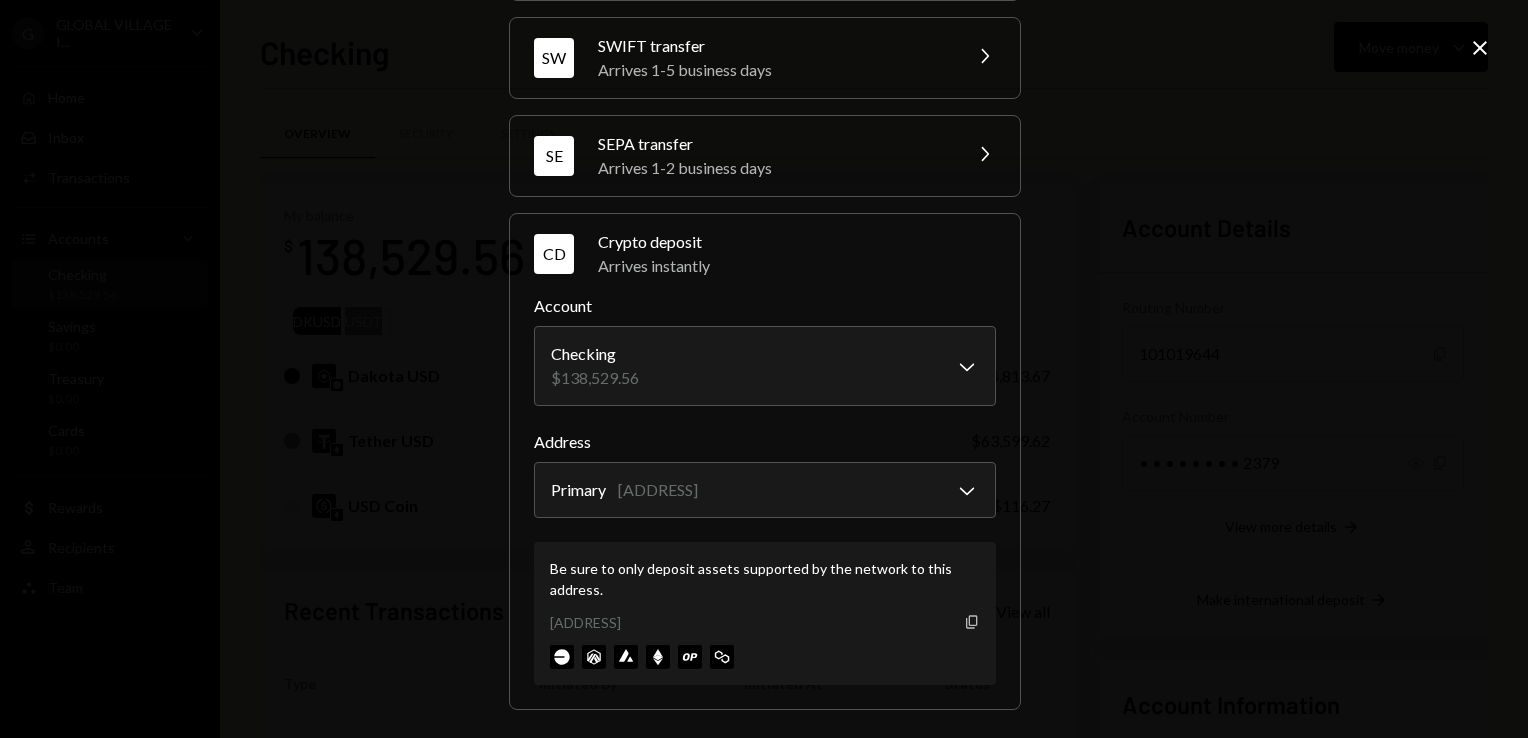 click on "Copy" 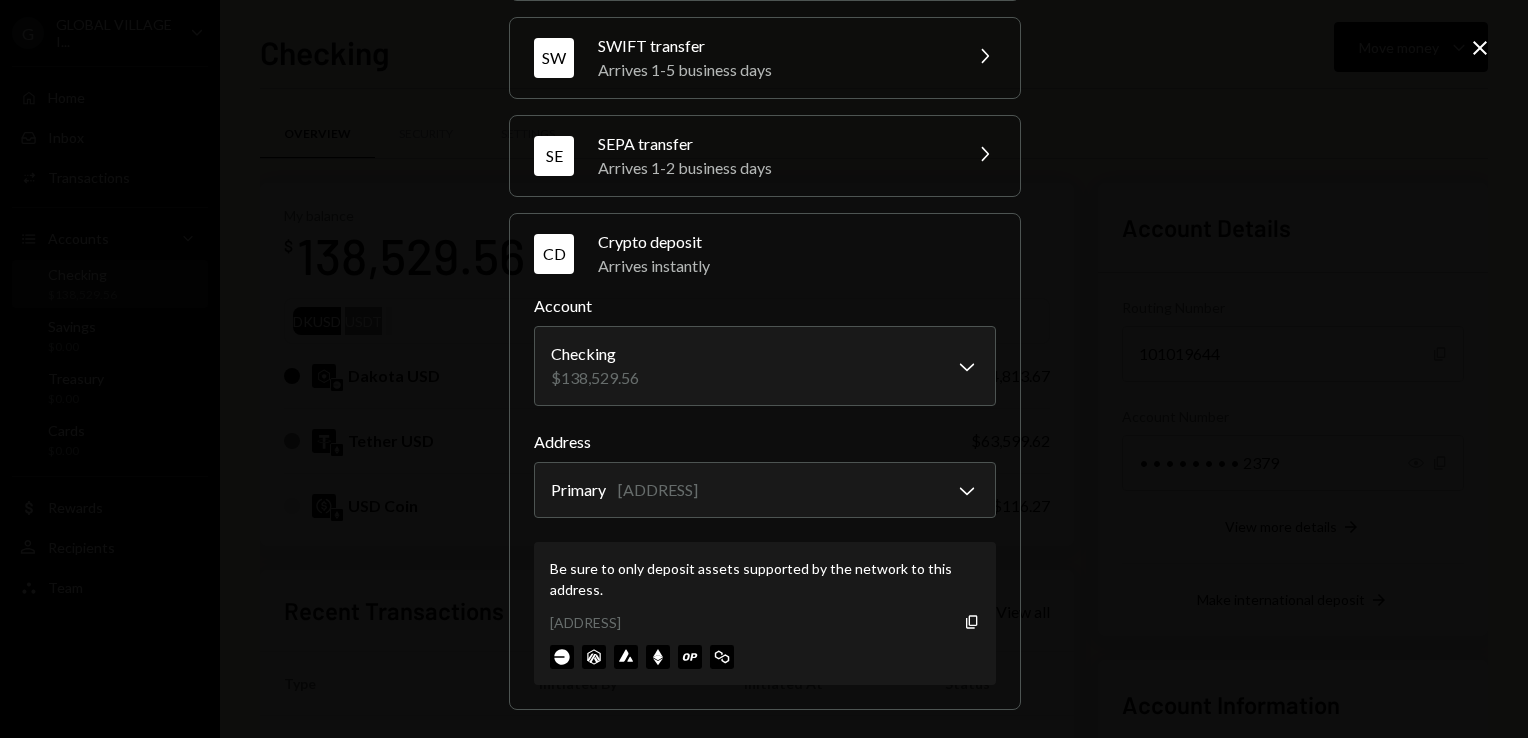 click on "Close" 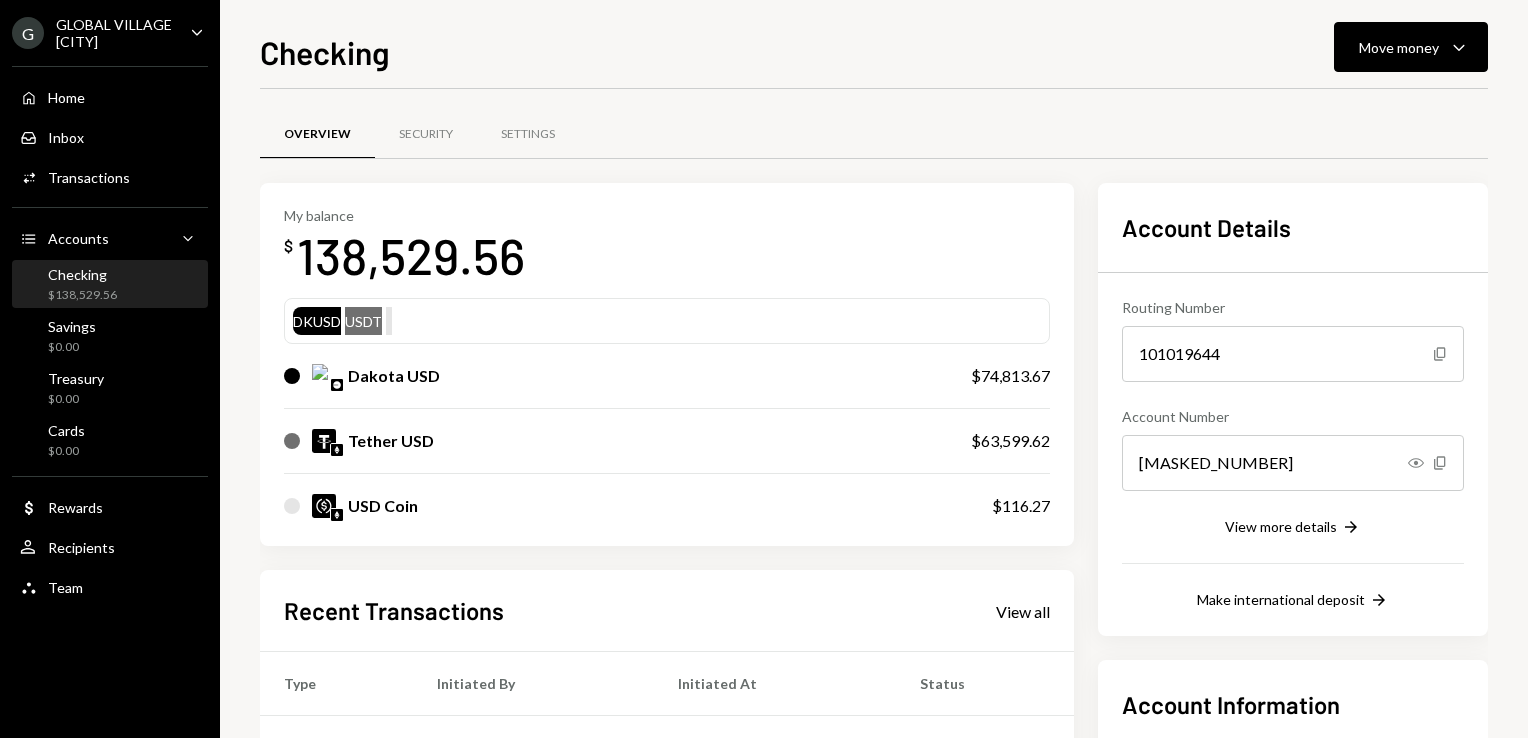 scroll, scrollTop: 0, scrollLeft: 0, axis: both 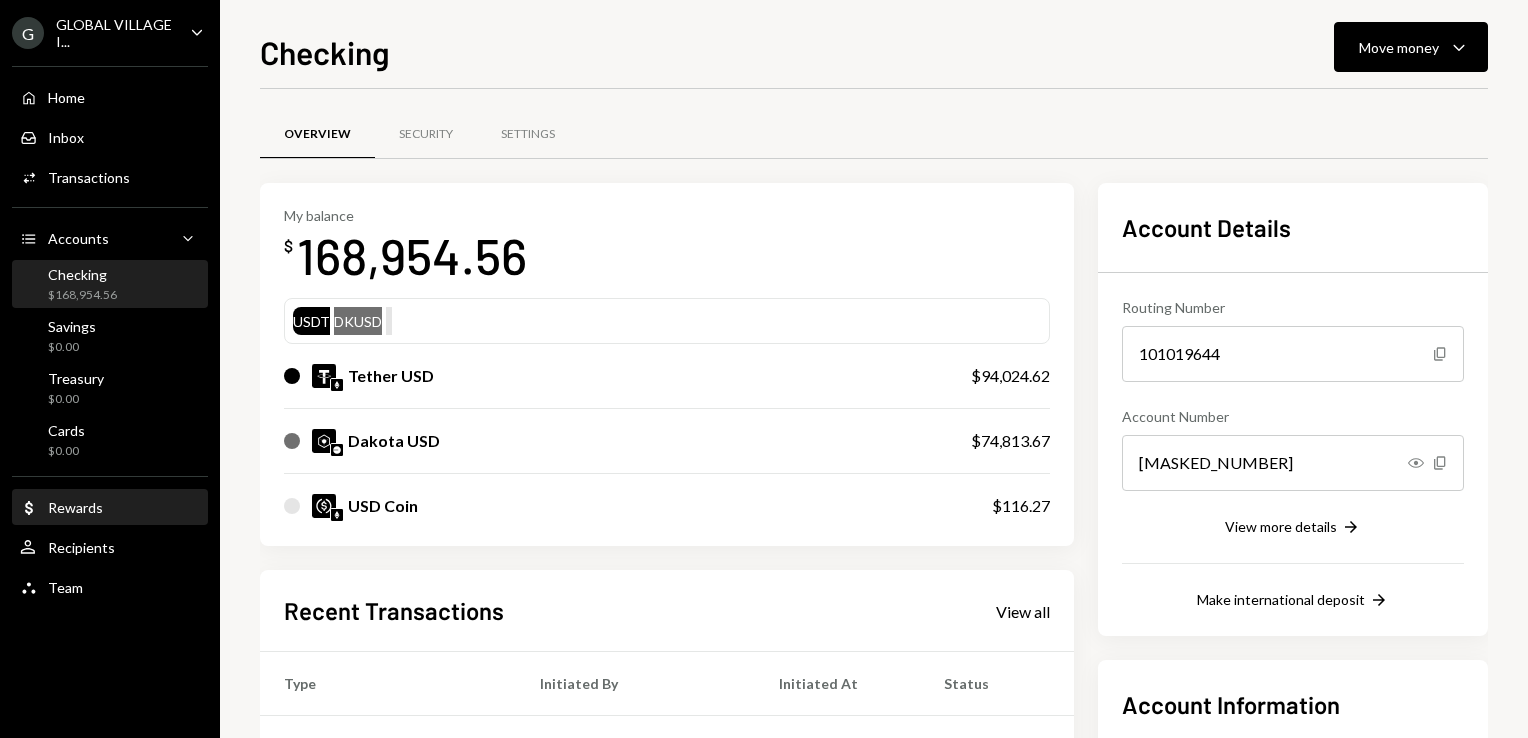 click on "Rewards" at bounding box center [75, 507] 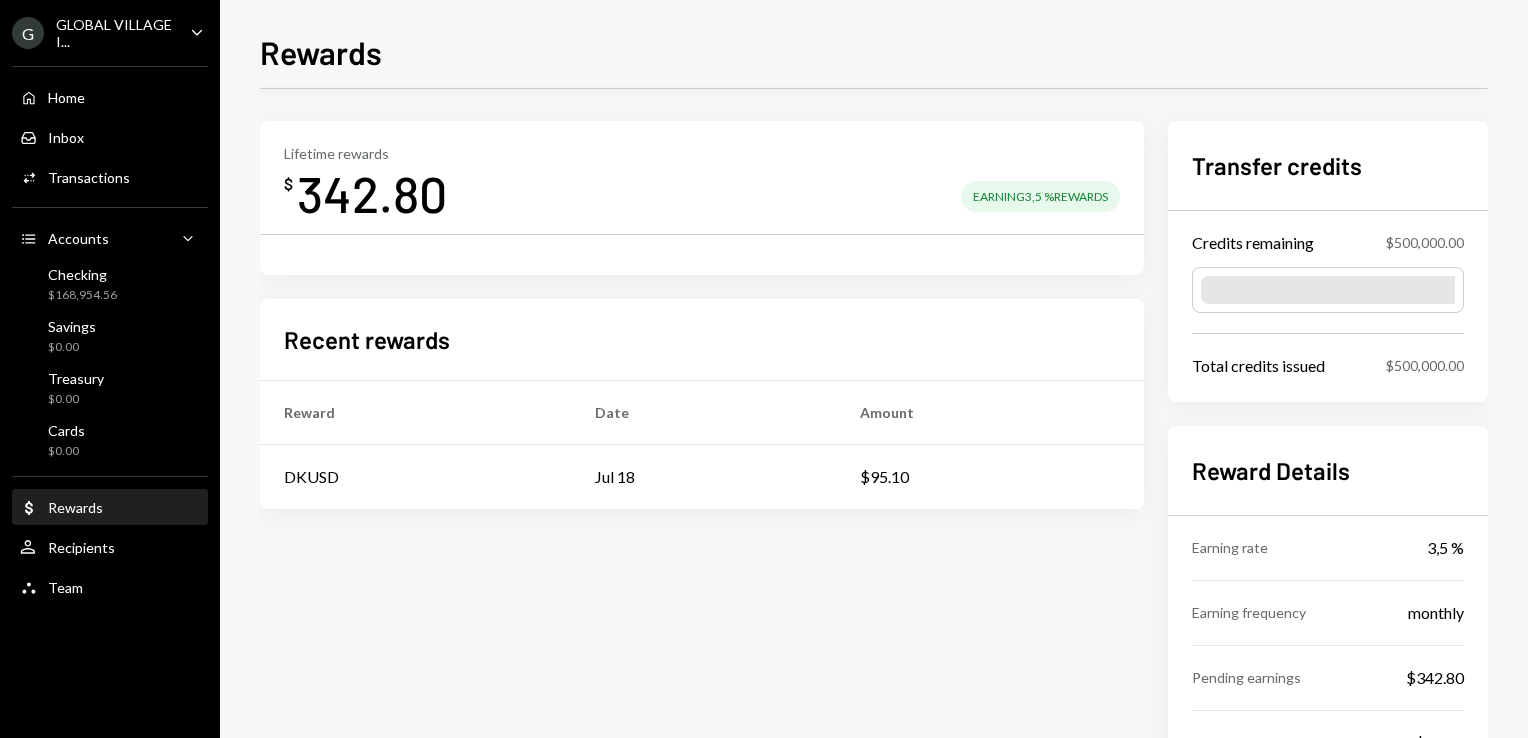 scroll, scrollTop: 0, scrollLeft: 0, axis: both 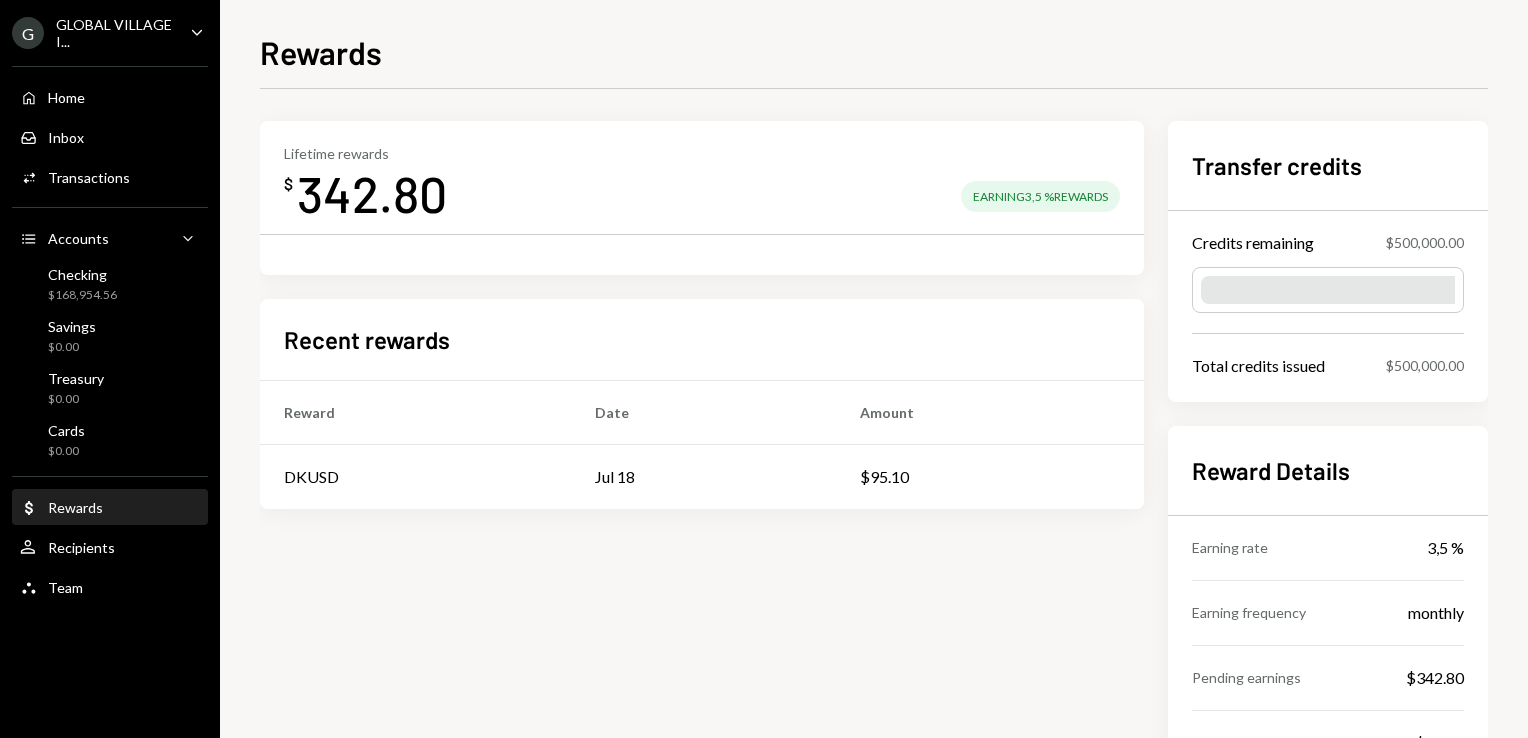 click on "Earning  3,5 %  Rewards" at bounding box center [1040, 196] 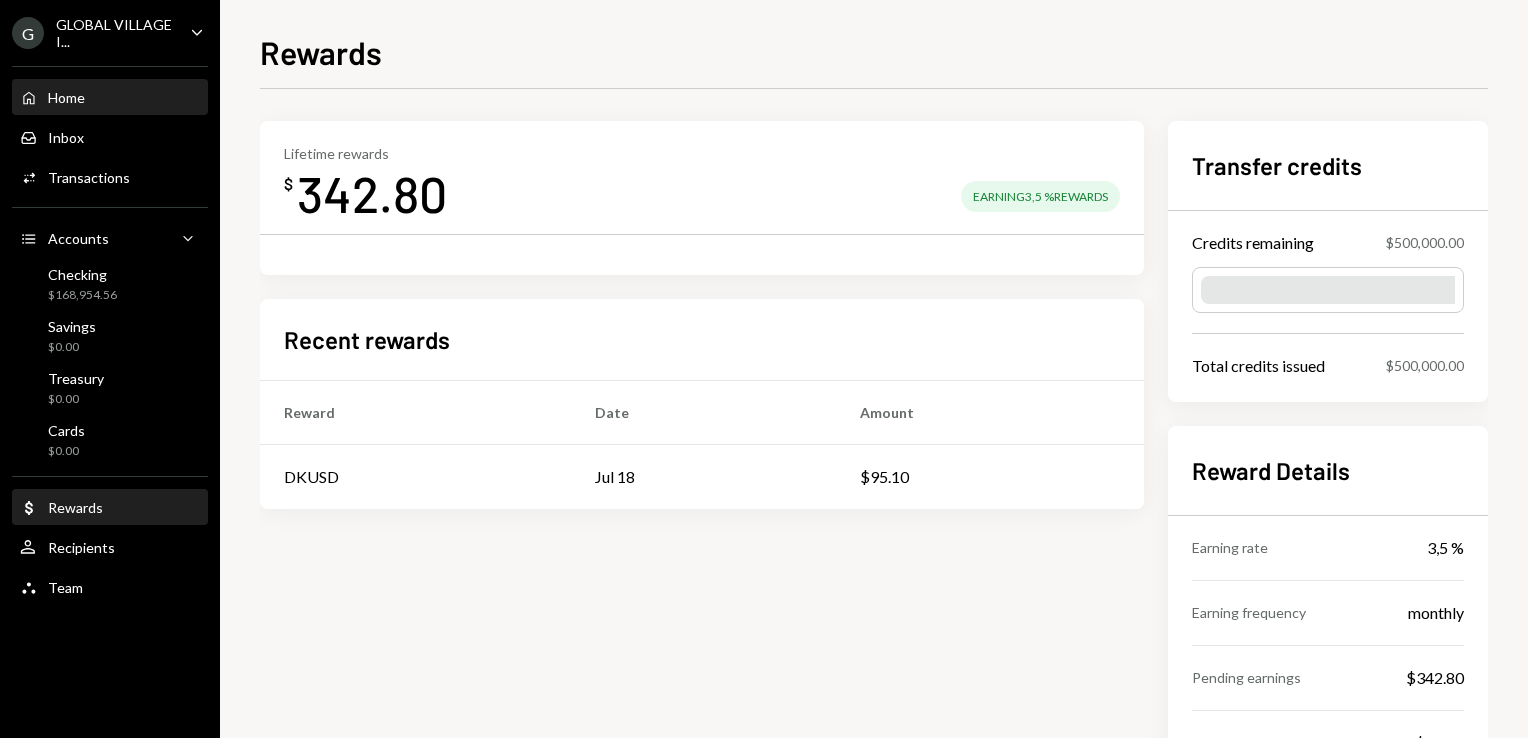 click on "Home" at bounding box center [66, 97] 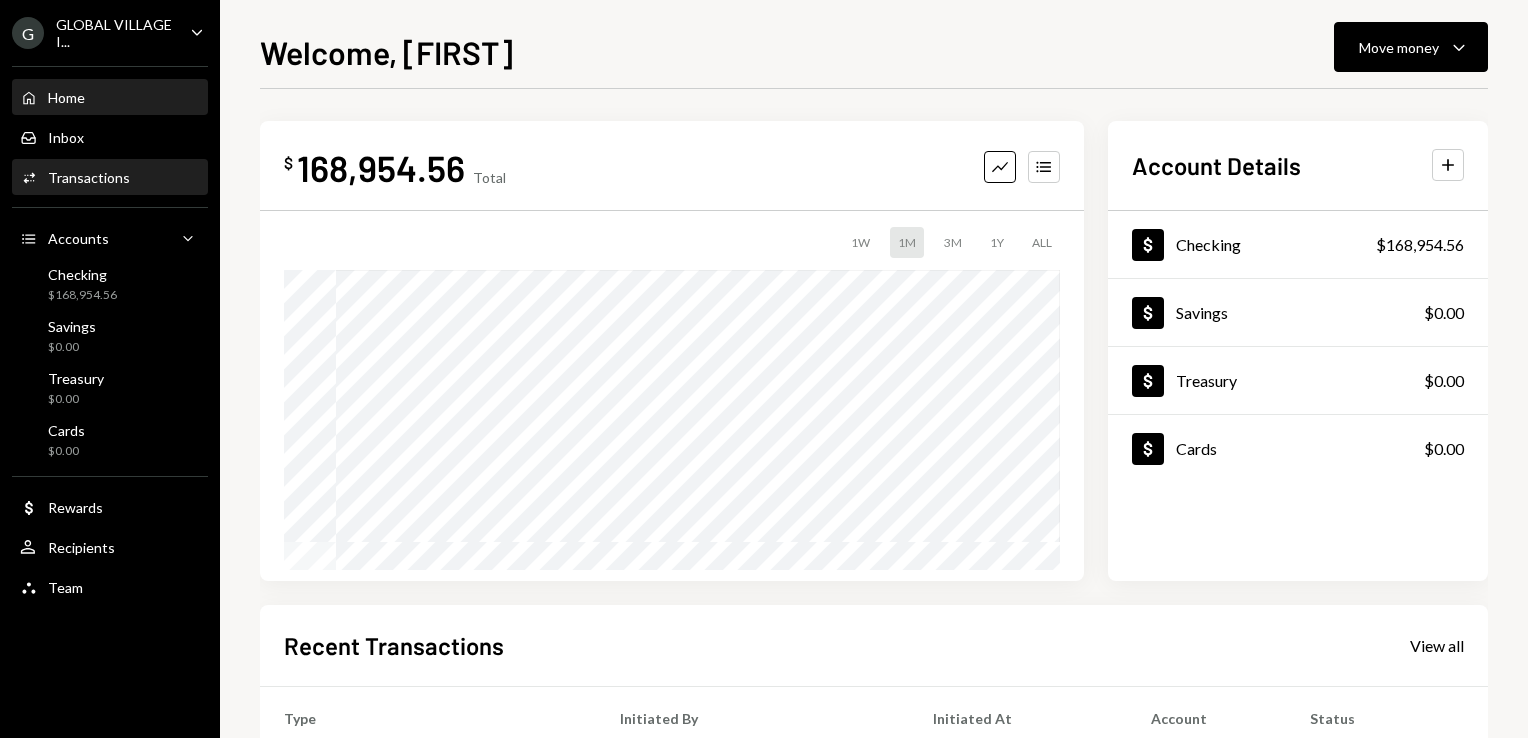 click on "Transactions" at bounding box center (89, 177) 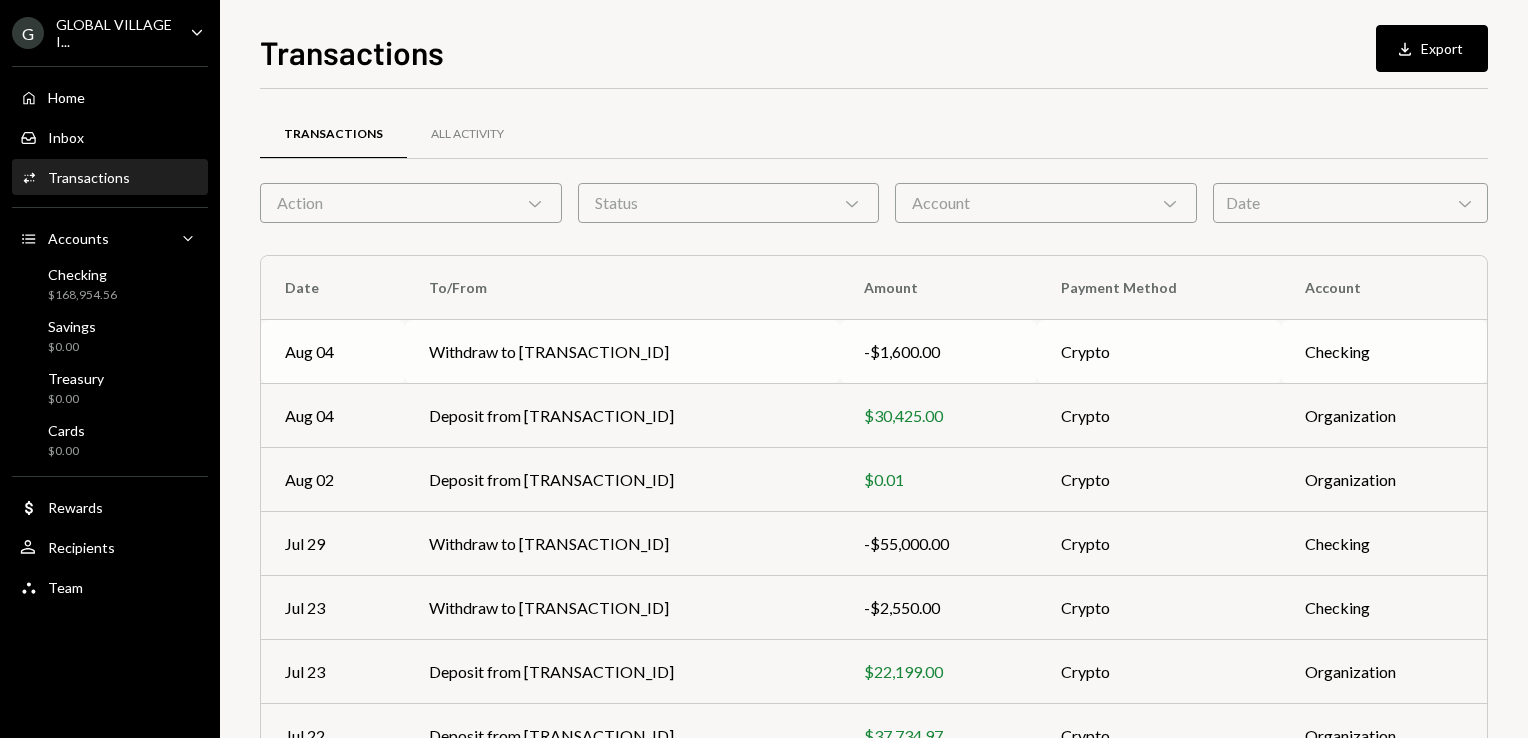 click on "Withdraw to 0xF8Dd...f17165" at bounding box center [622, 352] 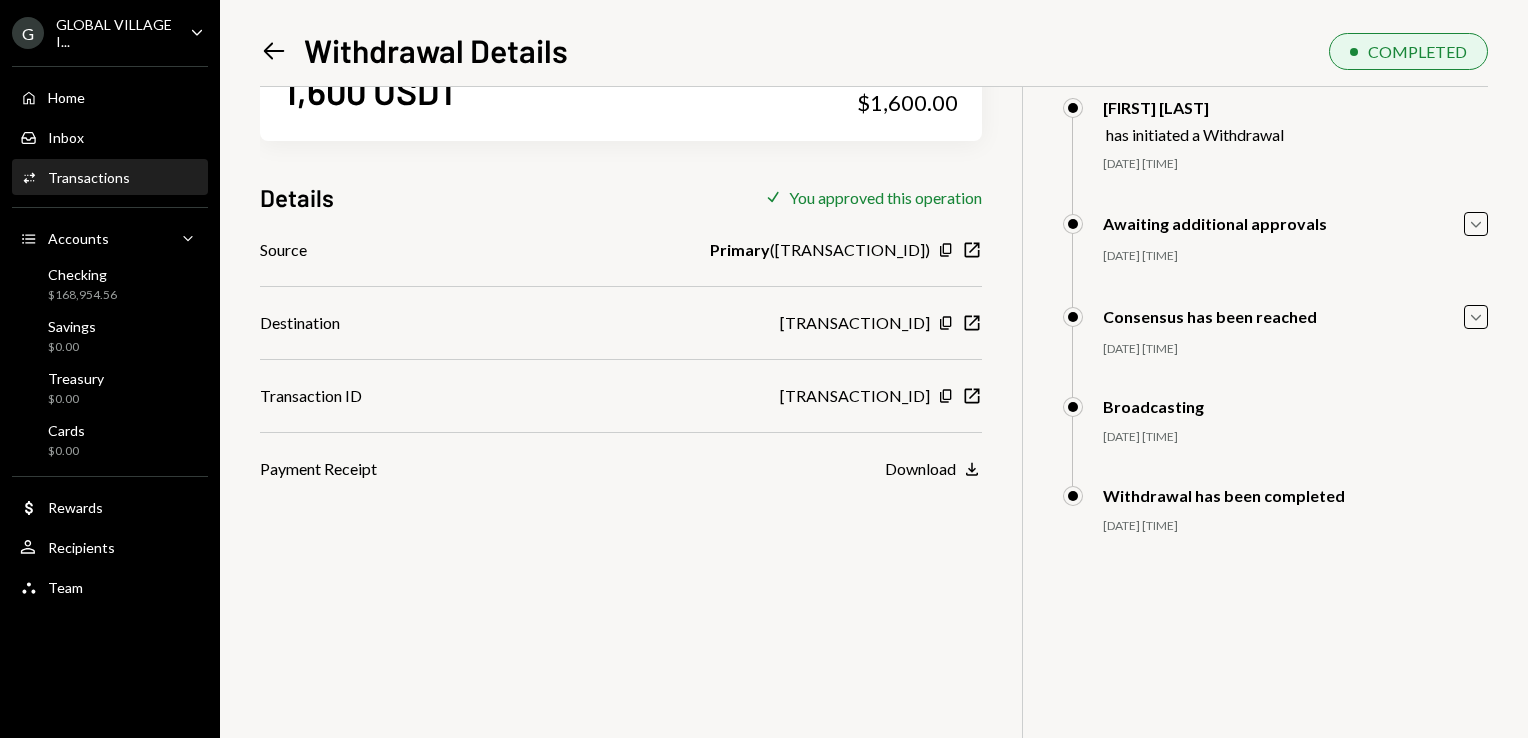 scroll, scrollTop: 0, scrollLeft: 0, axis: both 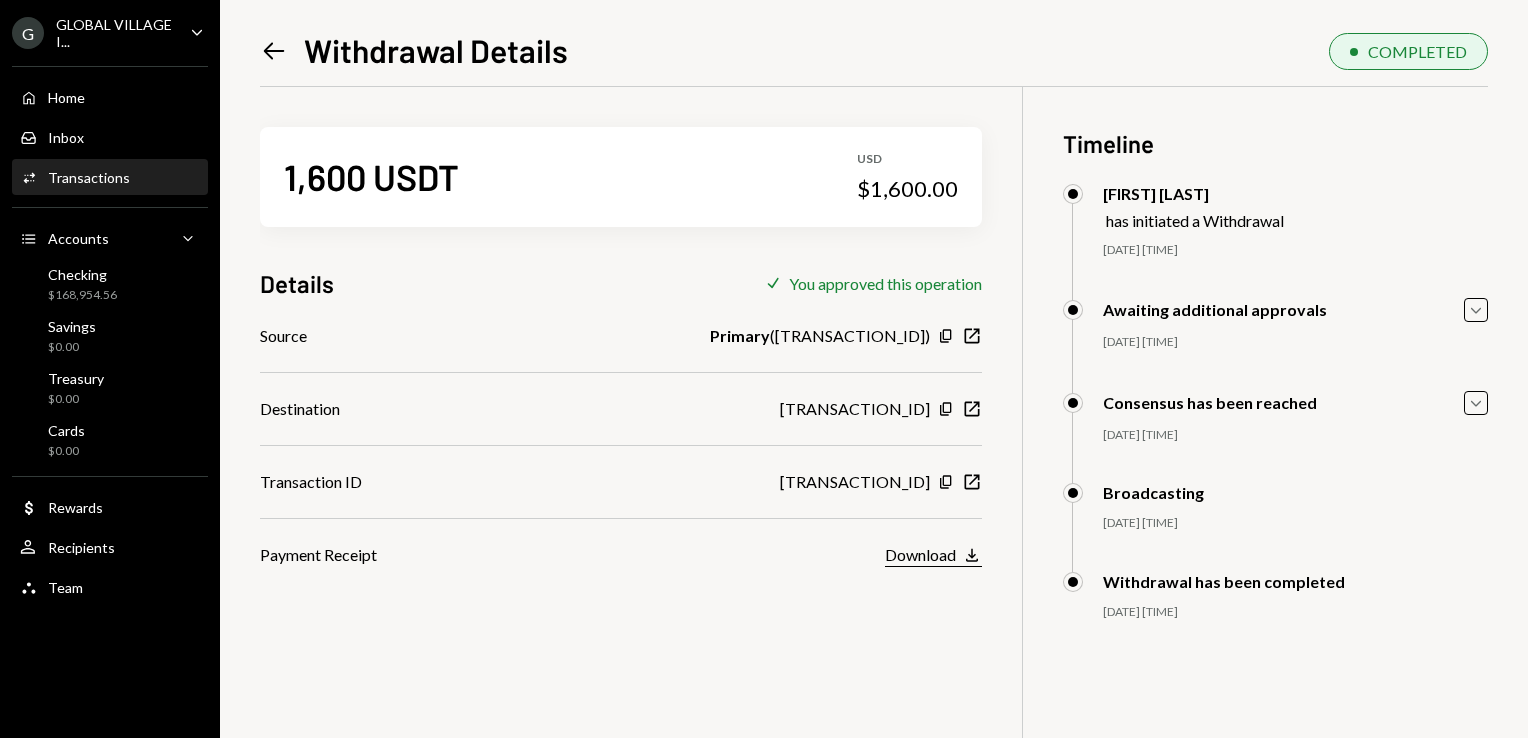click on "Download" at bounding box center (920, 554) 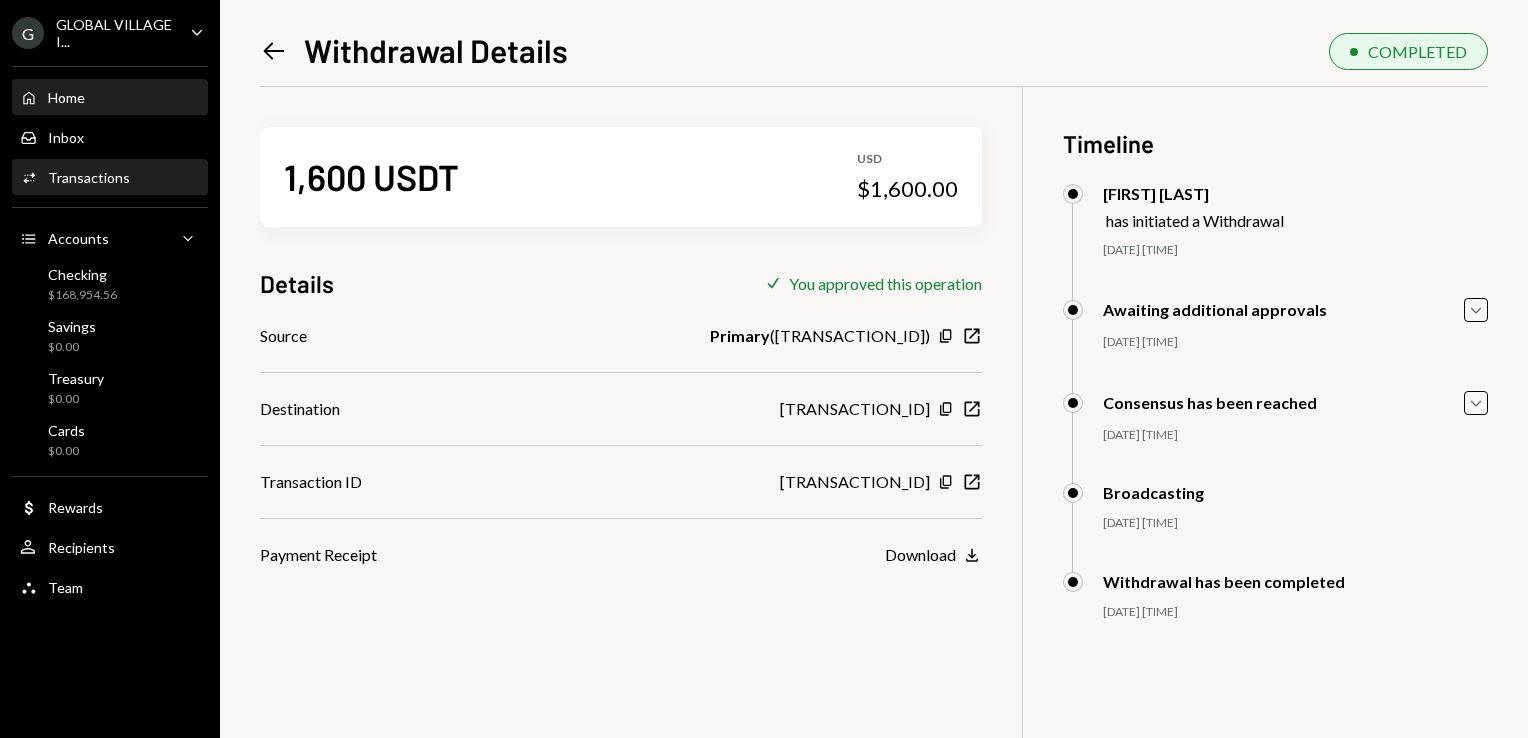 click on "Home Home" at bounding box center [110, 98] 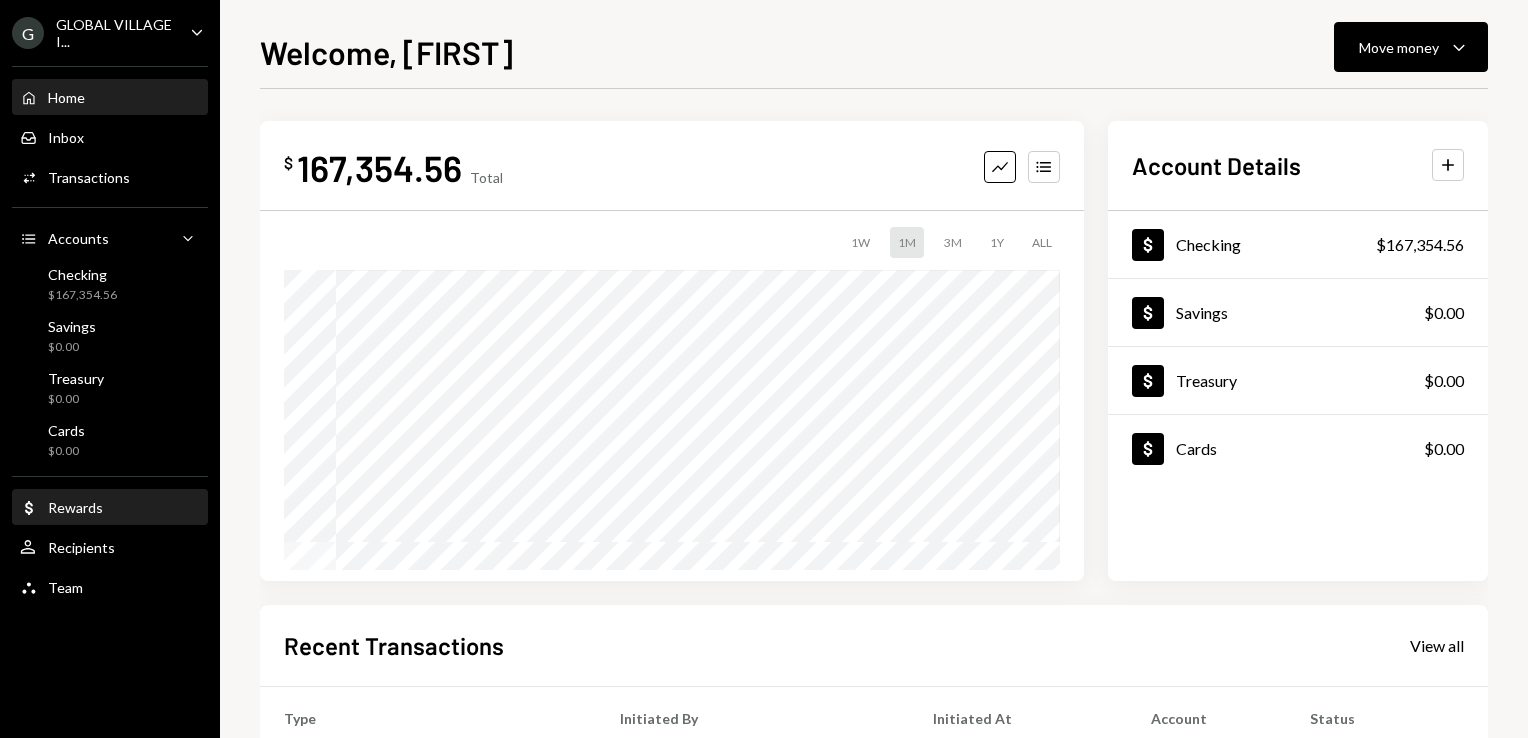 click on "Rewards" at bounding box center (75, 507) 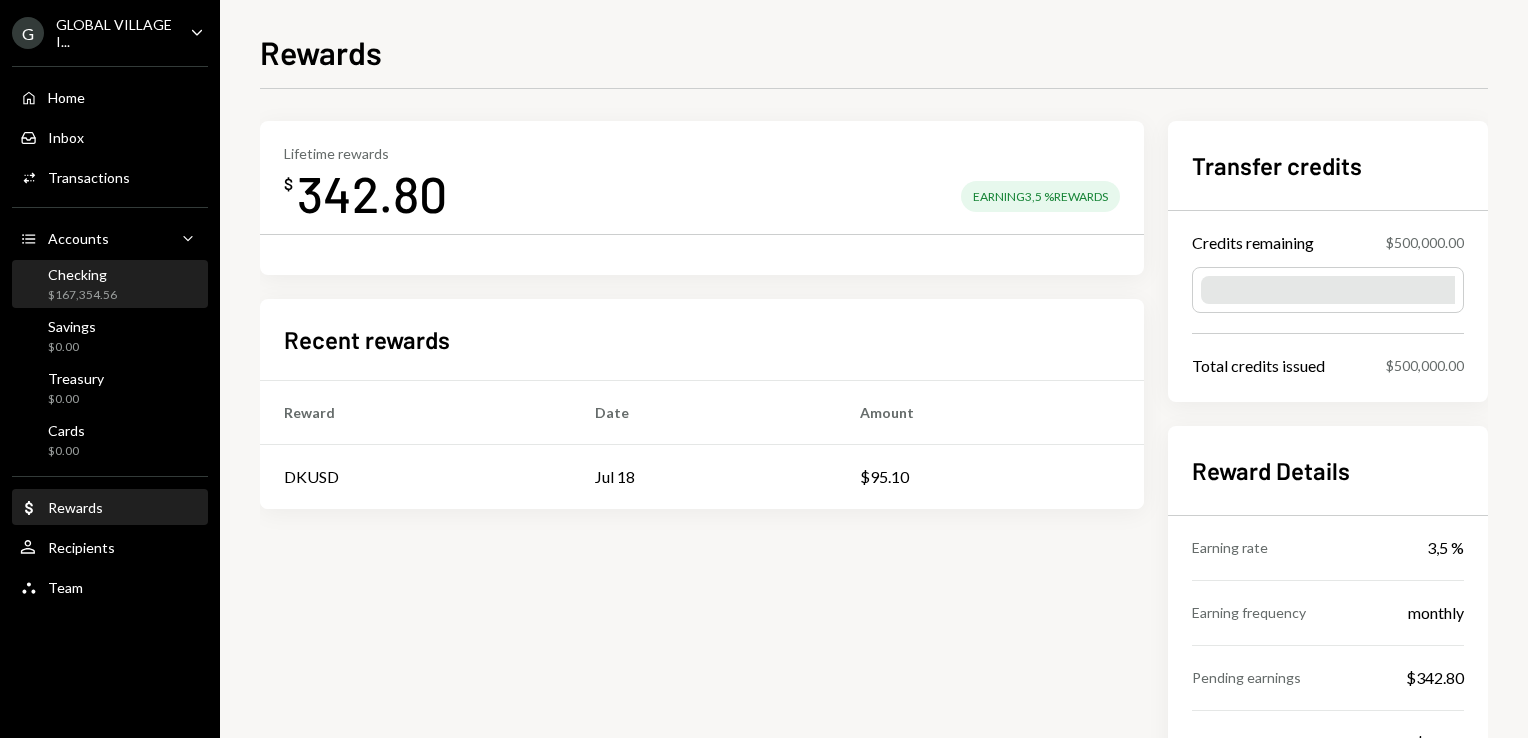 click on "Checking" at bounding box center (82, 274) 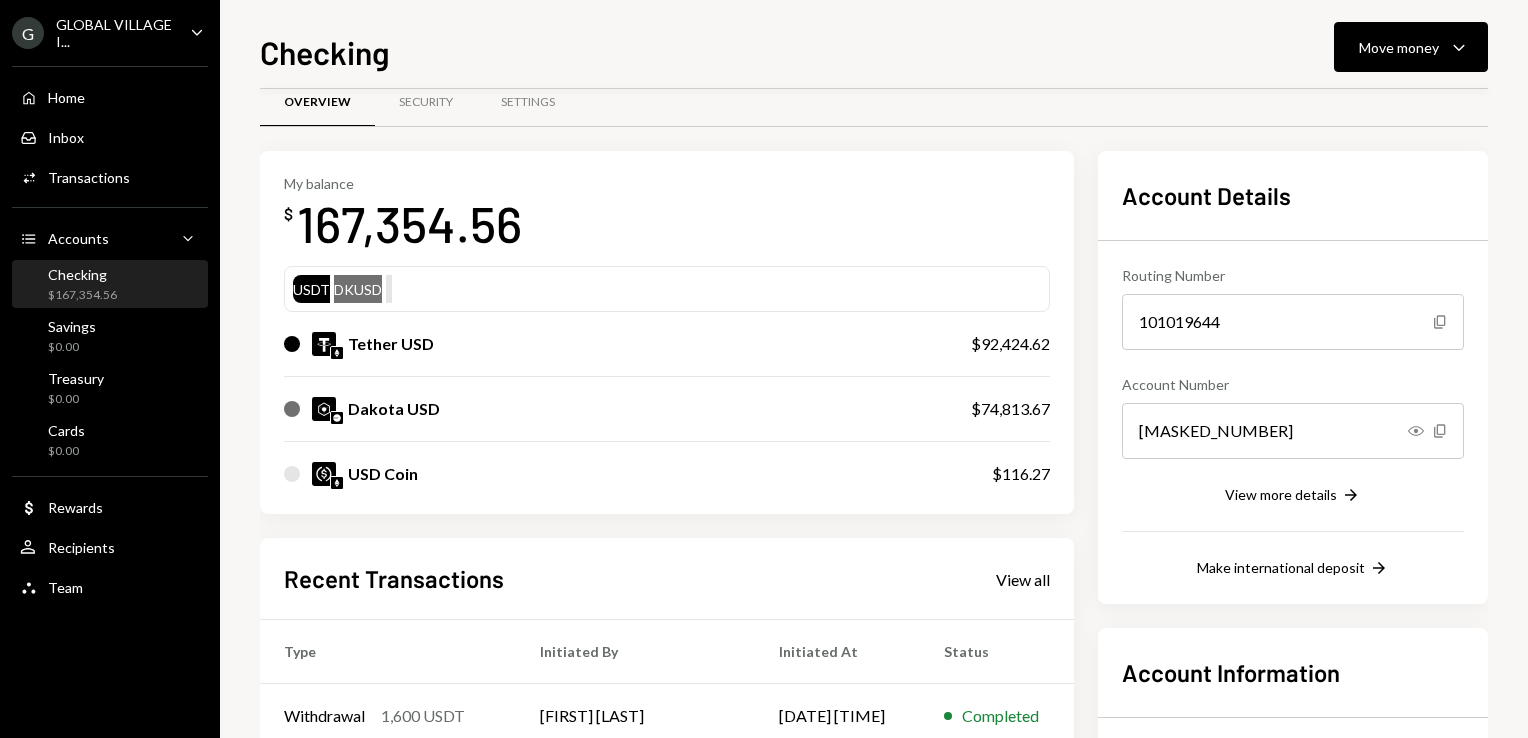scroll, scrollTop: 20, scrollLeft: 0, axis: vertical 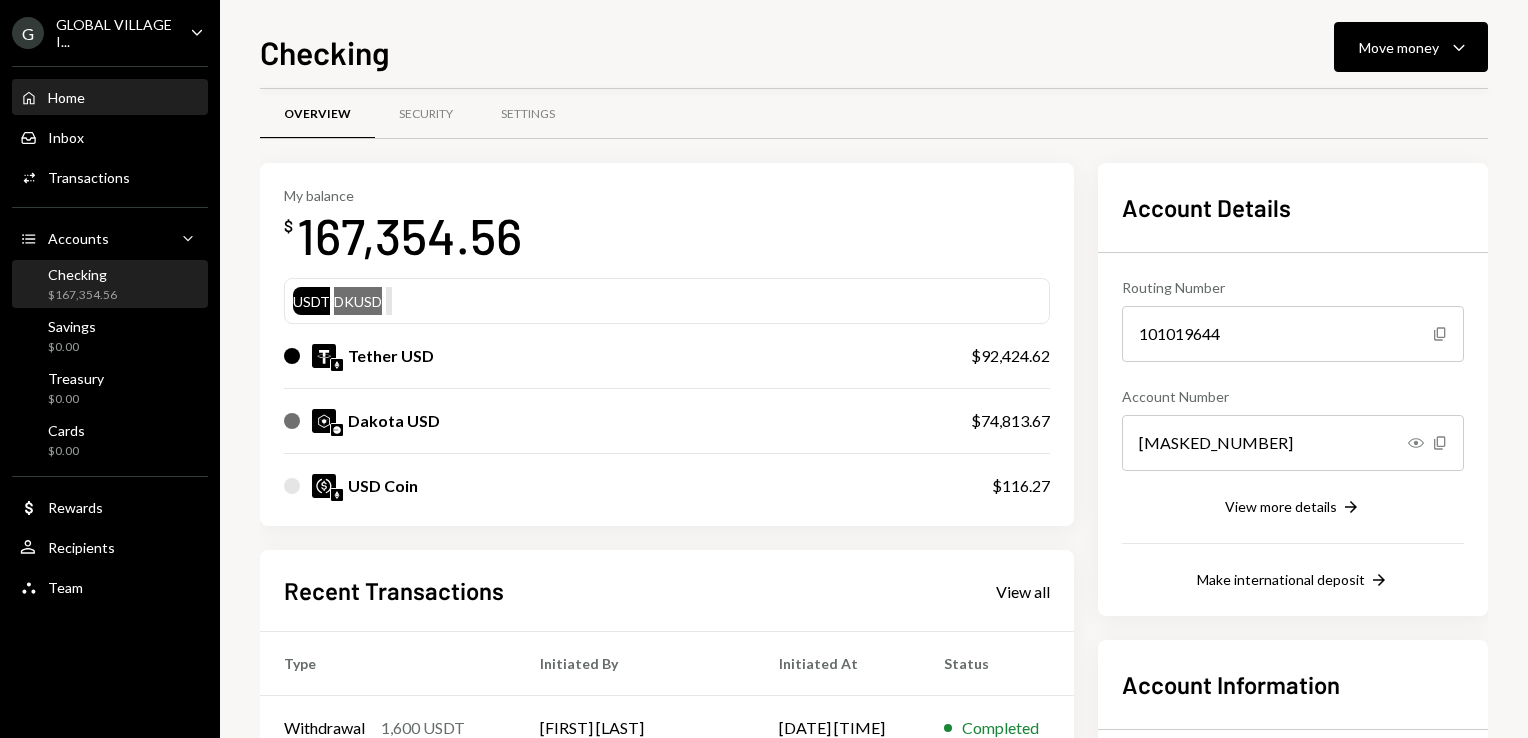 click on "Home" at bounding box center [66, 97] 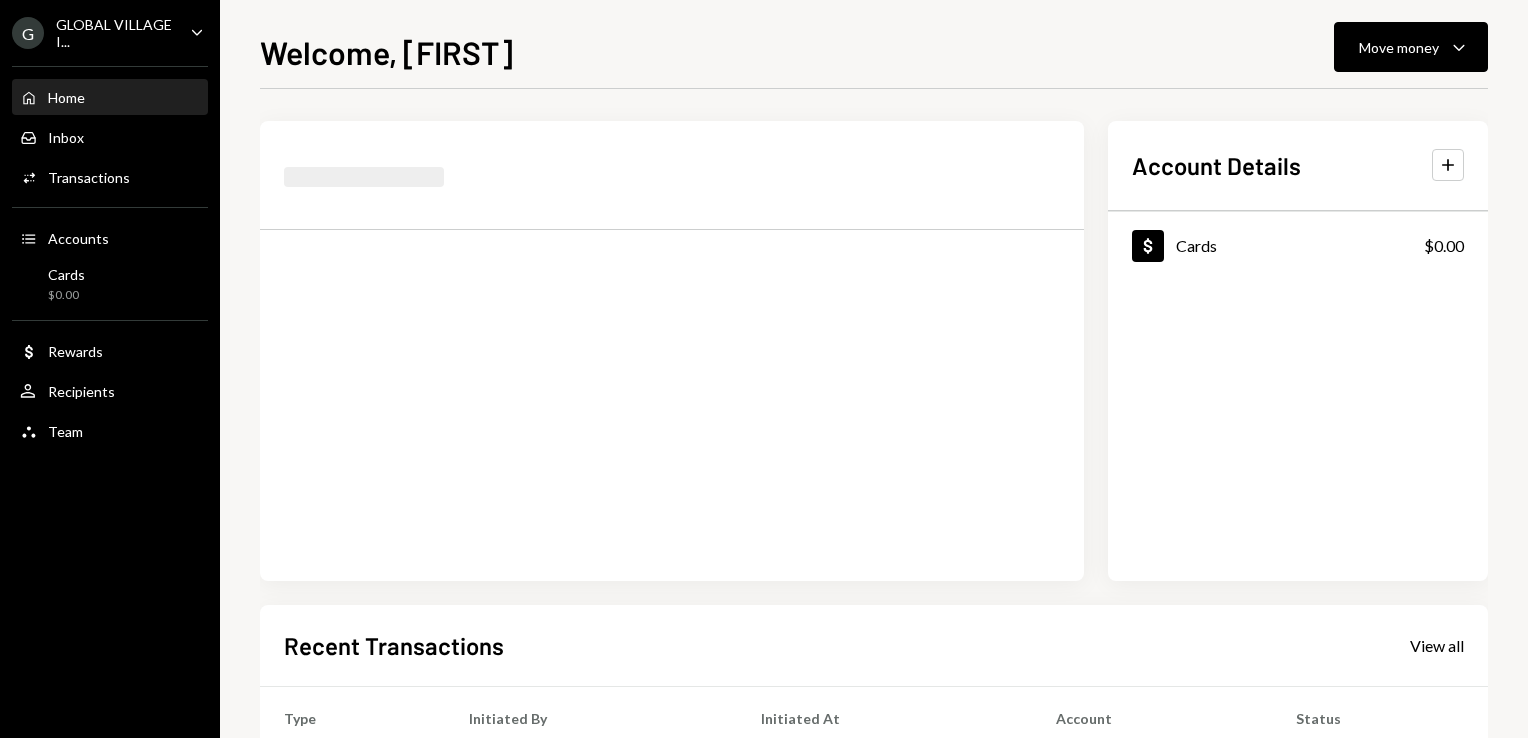scroll, scrollTop: 0, scrollLeft: 0, axis: both 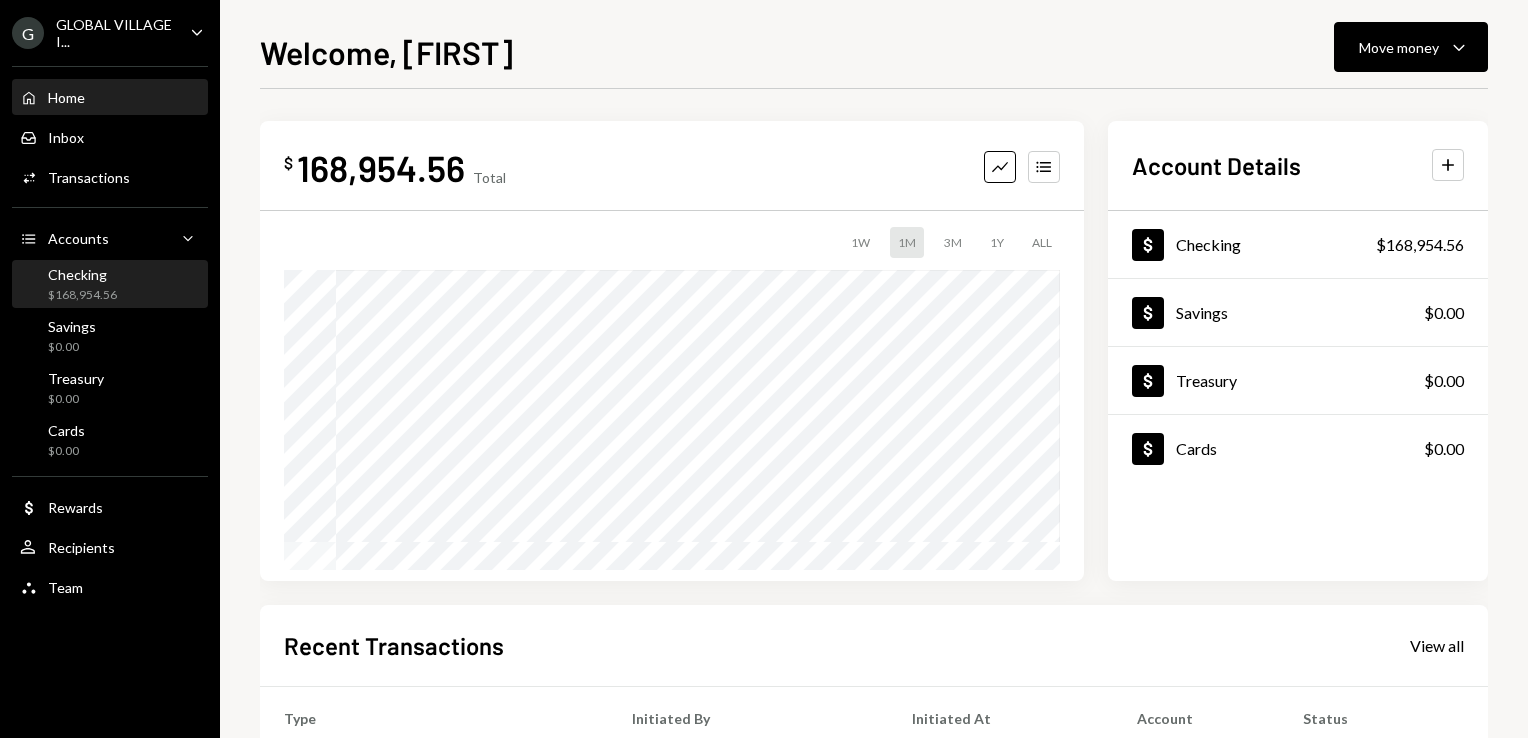 click on "$168,954.56" at bounding box center (82, 295) 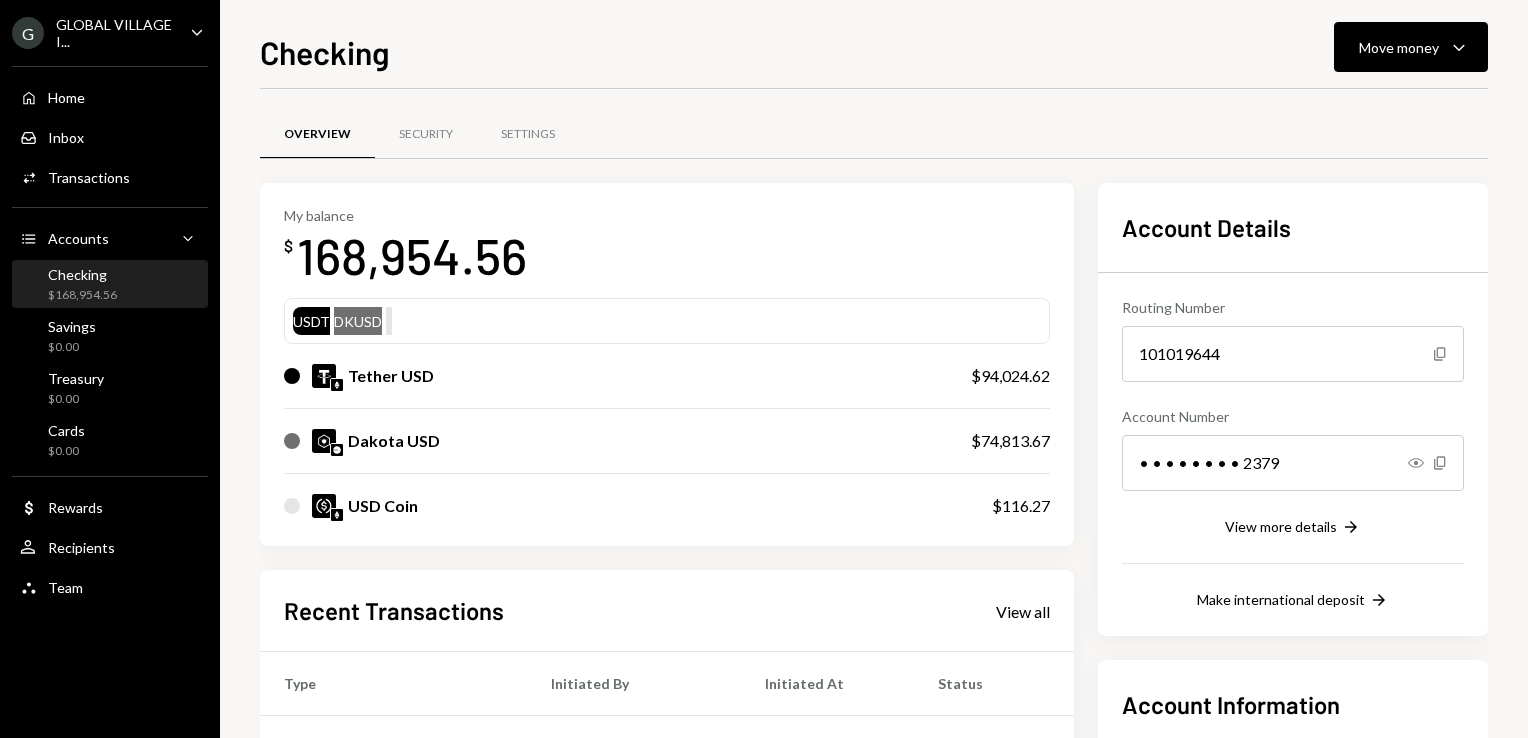 click on "Checking" at bounding box center (82, 274) 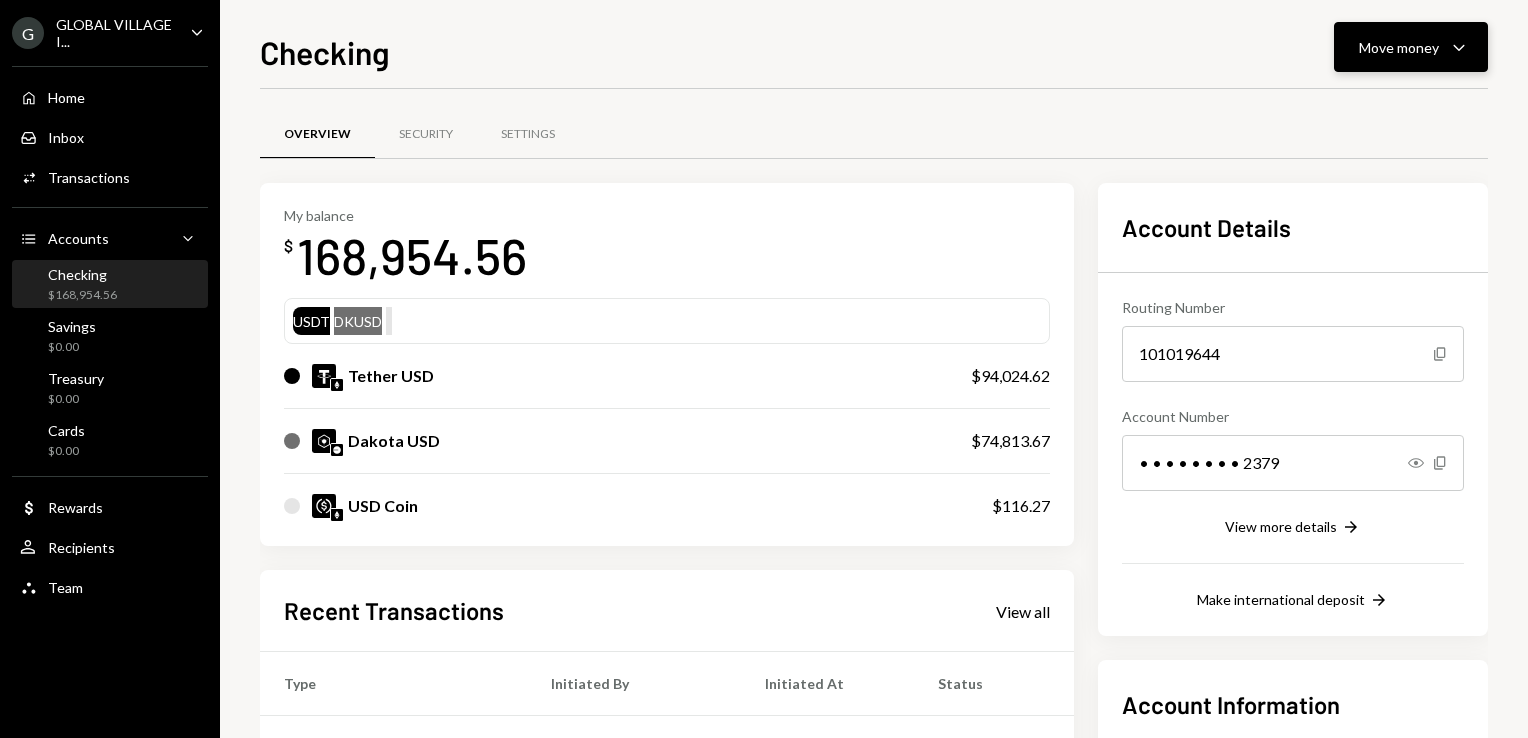 click on "Move money Caret Down" at bounding box center (1411, 47) 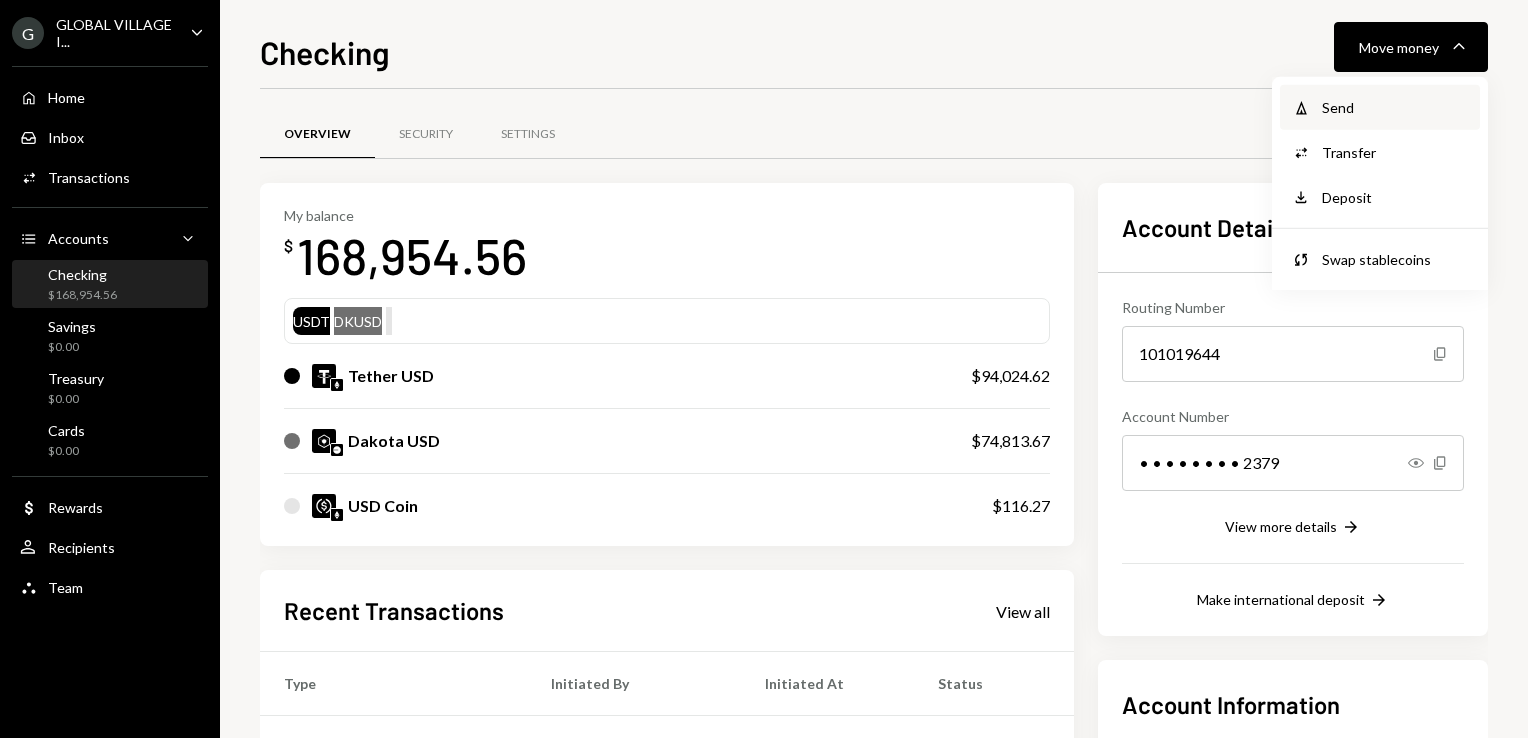 click on "Send" at bounding box center (1395, 107) 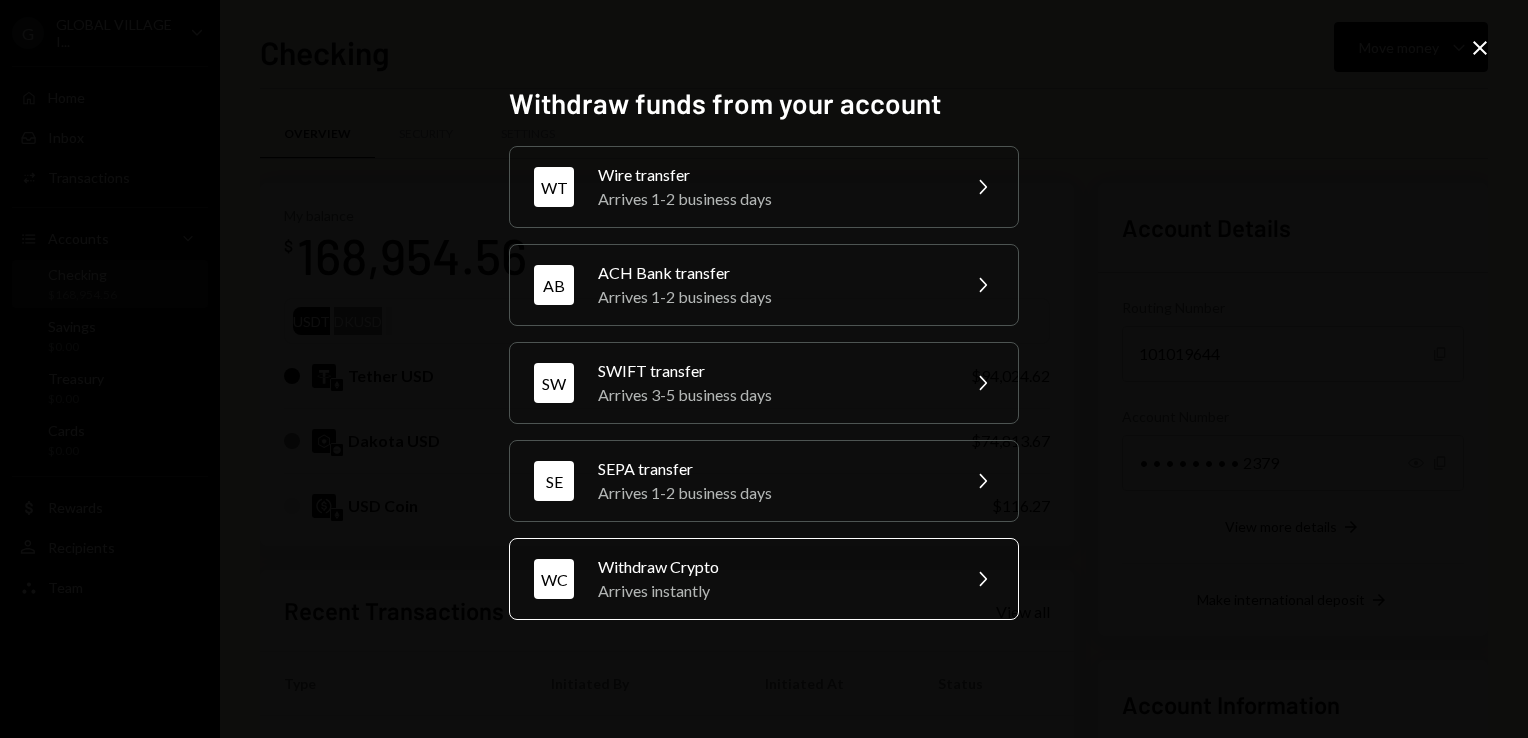 click on "Withdraw Crypto" at bounding box center [772, 567] 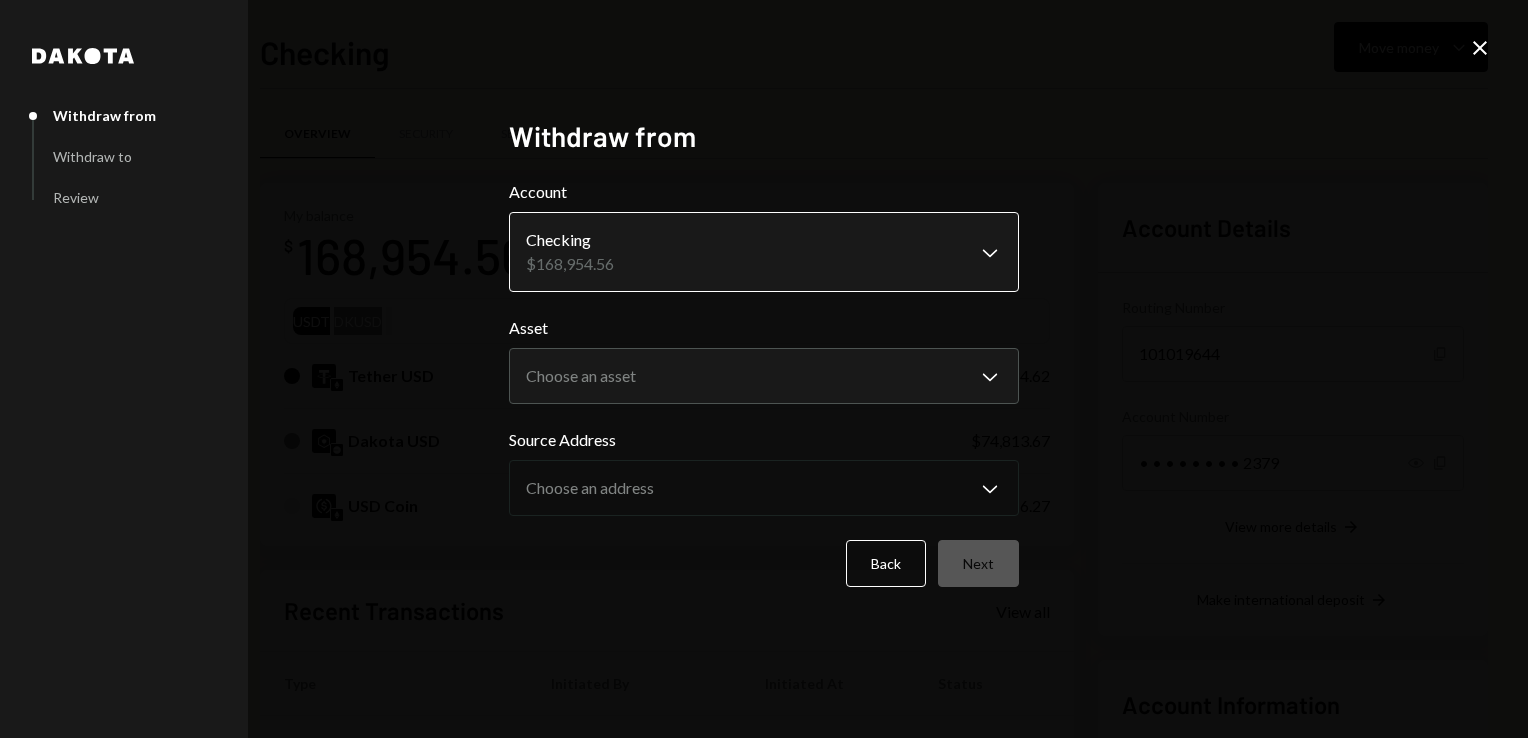 click on "G GLOBAL VILLAGE I... Caret Down Home Home Inbox Inbox Activities Transactions Accounts Accounts Caret Down Checking $[AMOUNT] Savings $[AMOUNT] Treasury $[AMOUNT] Cards $[AMOUNT] Dollar Rewards User Recipients Team Team Checking Move money Caret Down Overview Security Settings My balance $ [AMOUNT] USDT DKUSD Tether USD $[AMOUNT] Dakota USD $[AMOUNT] USD Coin $[AMOUNT] Recent Transactions View all Type Initiated By Initiated At Status Deposit [AMOUNT] USDT [ADDRESS] Copy [DATE] [TIME] Completed Deposit [AMOUNT] USDT [ADDRESS] Copy [DATE] [TIME] Completed Withdrawal [AMOUNT] USDT [FIRST] [LAST] [DATE] [TIME] Completed Withdrawal [AMOUNT] USDT [FIRST] [LAST] [DATE] [TIME] Completed Deposit [AMOUNT] USDT [ADDRESS] Copy [DATE] [TIME] Completed Account Details Routing Number [NUMBER] Copy Account Number • • • • • • • • [NUMBER] Show Copy View more details Right Arrow Make international deposit Right Arrow Account Information Money in (last 30 days) Up Right Arrow Dakota" at bounding box center (764, 369) 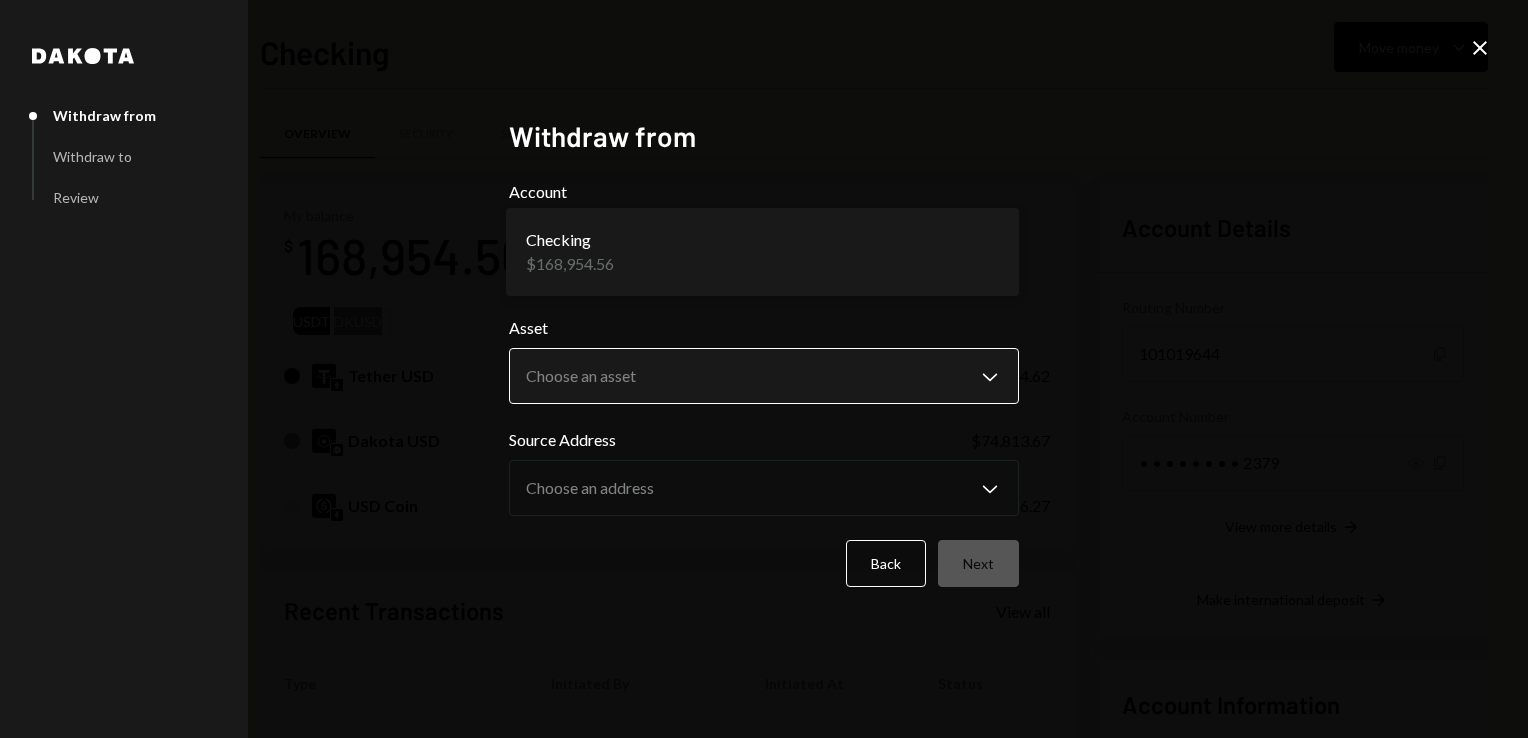click on "G GLOBAL VILLAGE I... Caret Down Home Home Inbox Inbox Activities Transactions Accounts Accounts Caret Down Checking $[AMOUNT] Savings $[AMOUNT] Treasury $[AMOUNT] Cards $[AMOUNT] Dollar Rewards User Recipients Team Team Checking Move money Caret Down Overview Security Settings My balance $ [AMOUNT] USDT DKUSD Tether USD $[AMOUNT] Dakota USD $[AMOUNT] USD Coin $[AMOUNT] Recent Transactions View all Type Initiated By Initiated At Status Deposit [AMOUNT] USDT [ADDRESS] Copy [DATE] [TIME] Completed Deposit [AMOUNT] USDT [ADDRESS] Copy [DATE] [TIME] Completed Withdrawal [AMOUNT] USDT [FIRST] [LAST] [DATE] [TIME] Completed Withdrawal [AMOUNT] USDT [FIRST] [LAST] [DATE] [TIME] Completed Deposit [AMOUNT] USDT [ADDRESS] Copy [DATE] [TIME] Completed Account Details Routing Number [NUMBER] Copy Account Number • • • • • • • • [NUMBER] Show Copy View more details Right Arrow Make international deposit Right Arrow Account Information Money in (last 30 days) Up Right Arrow Dakota" at bounding box center (764, 369) 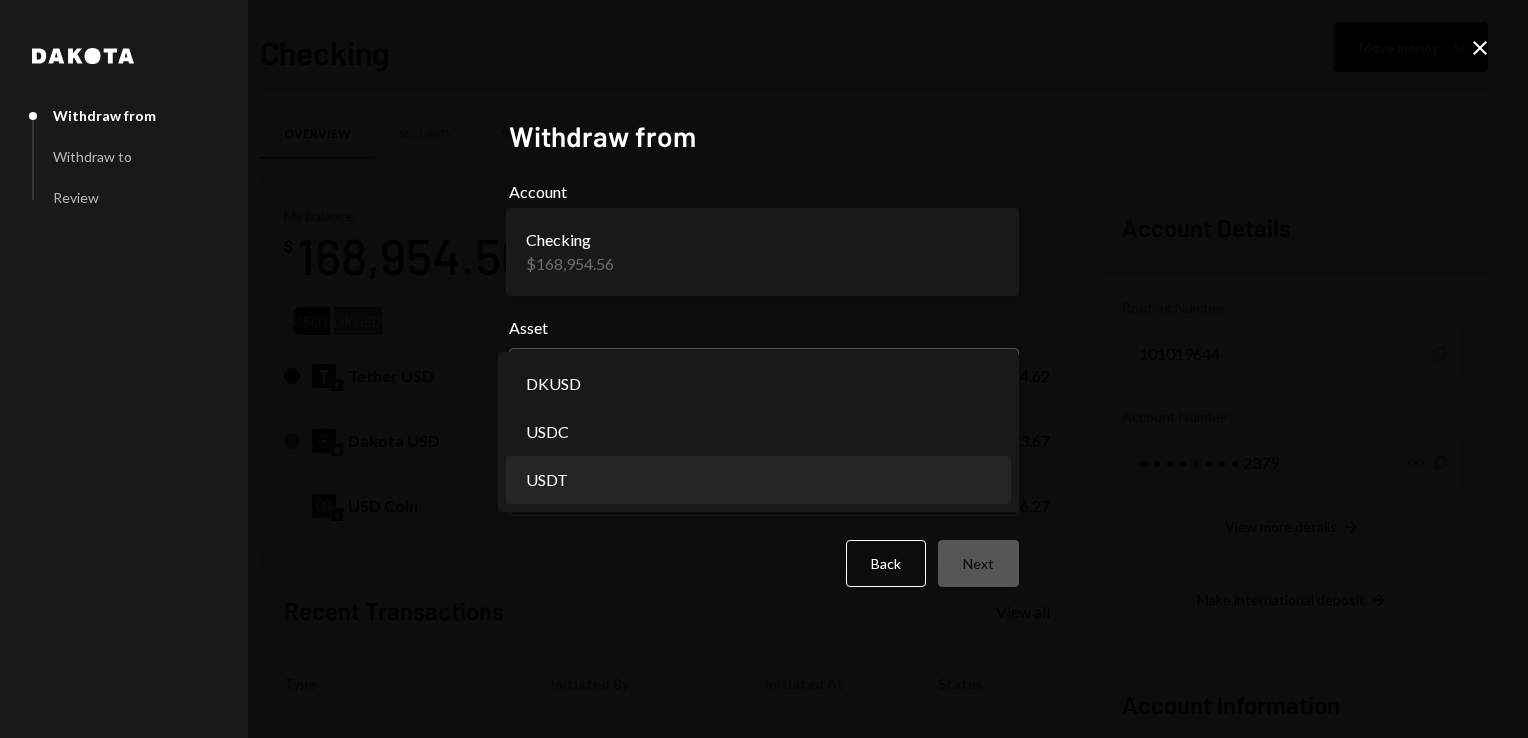 select on "****" 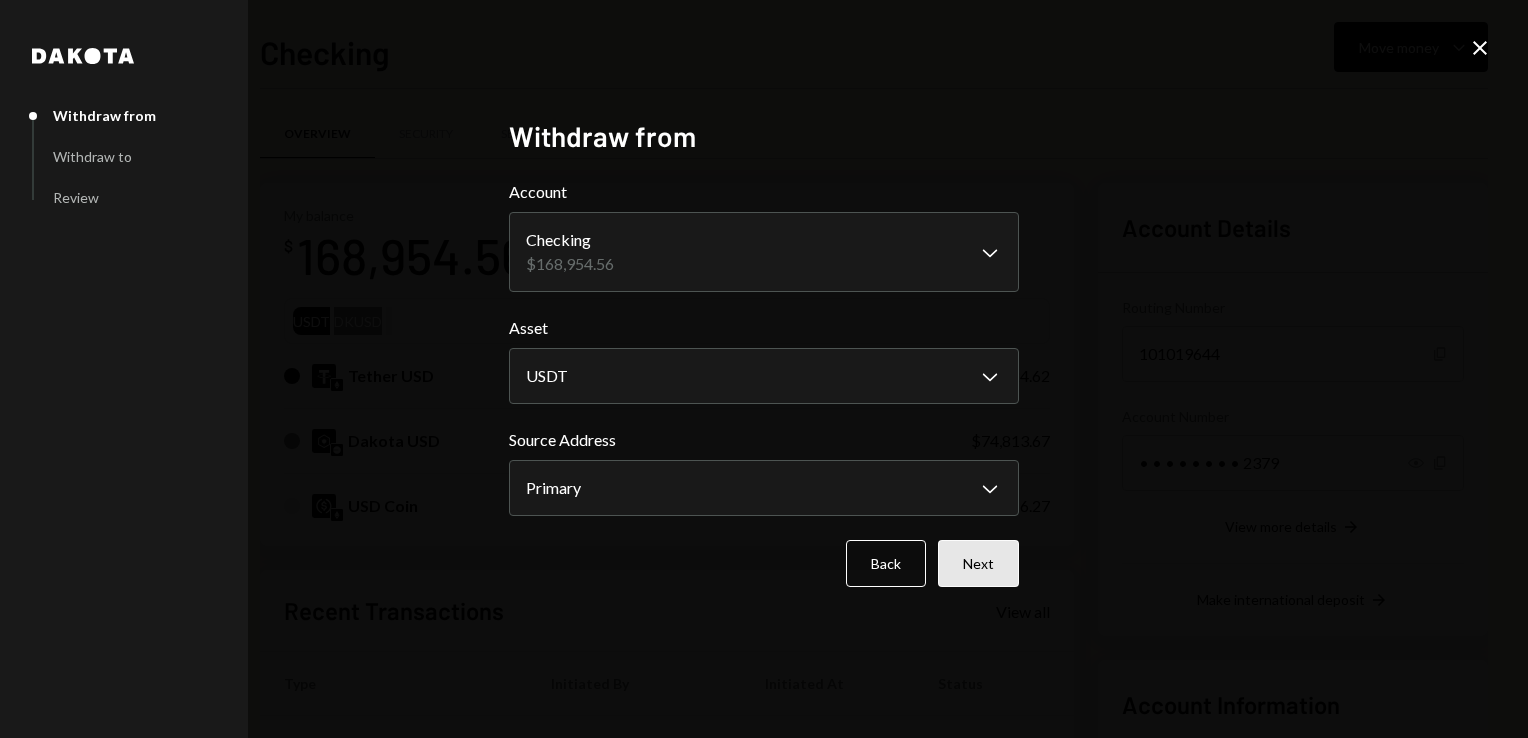 click on "Next" at bounding box center [978, 563] 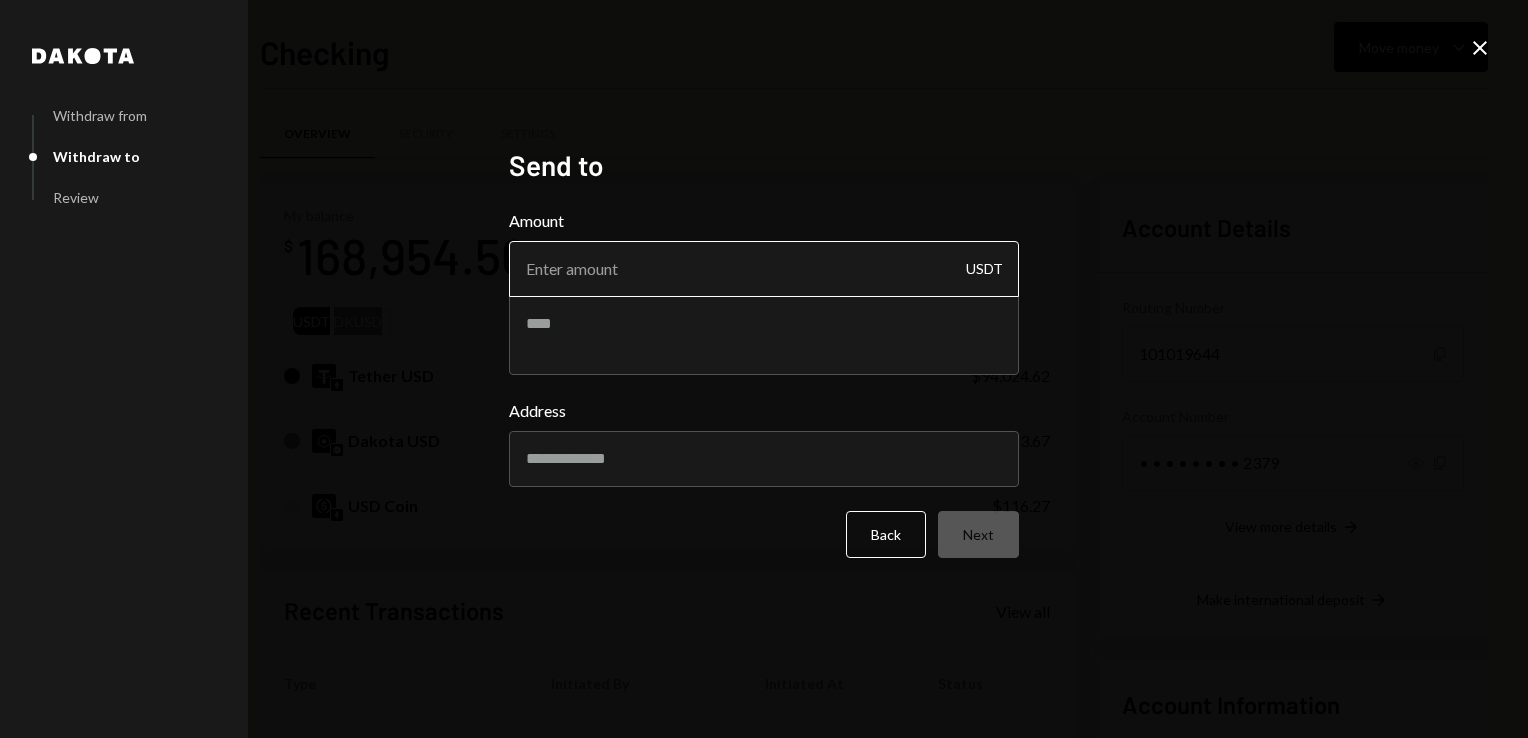 click on "Amount" at bounding box center (764, 269) 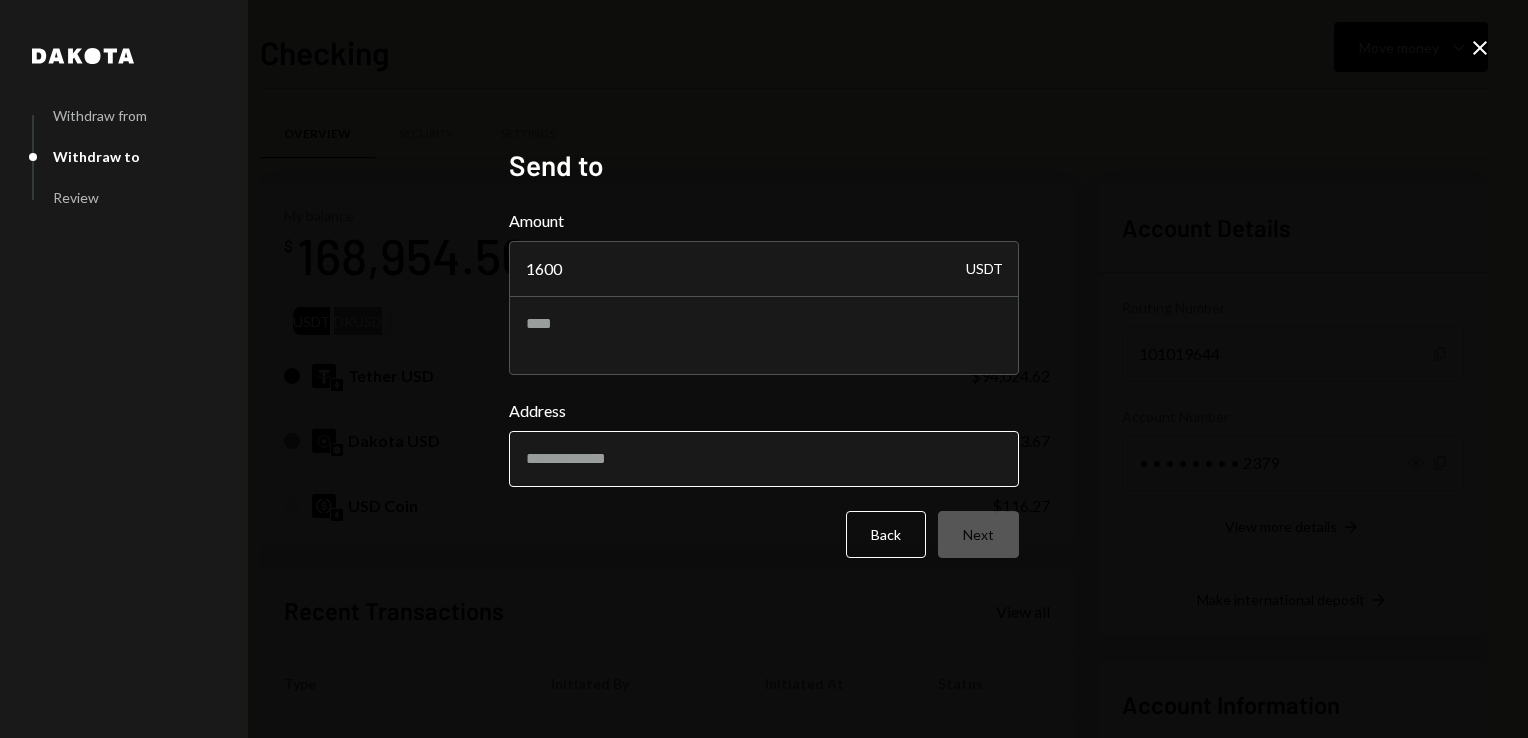 type on "1600" 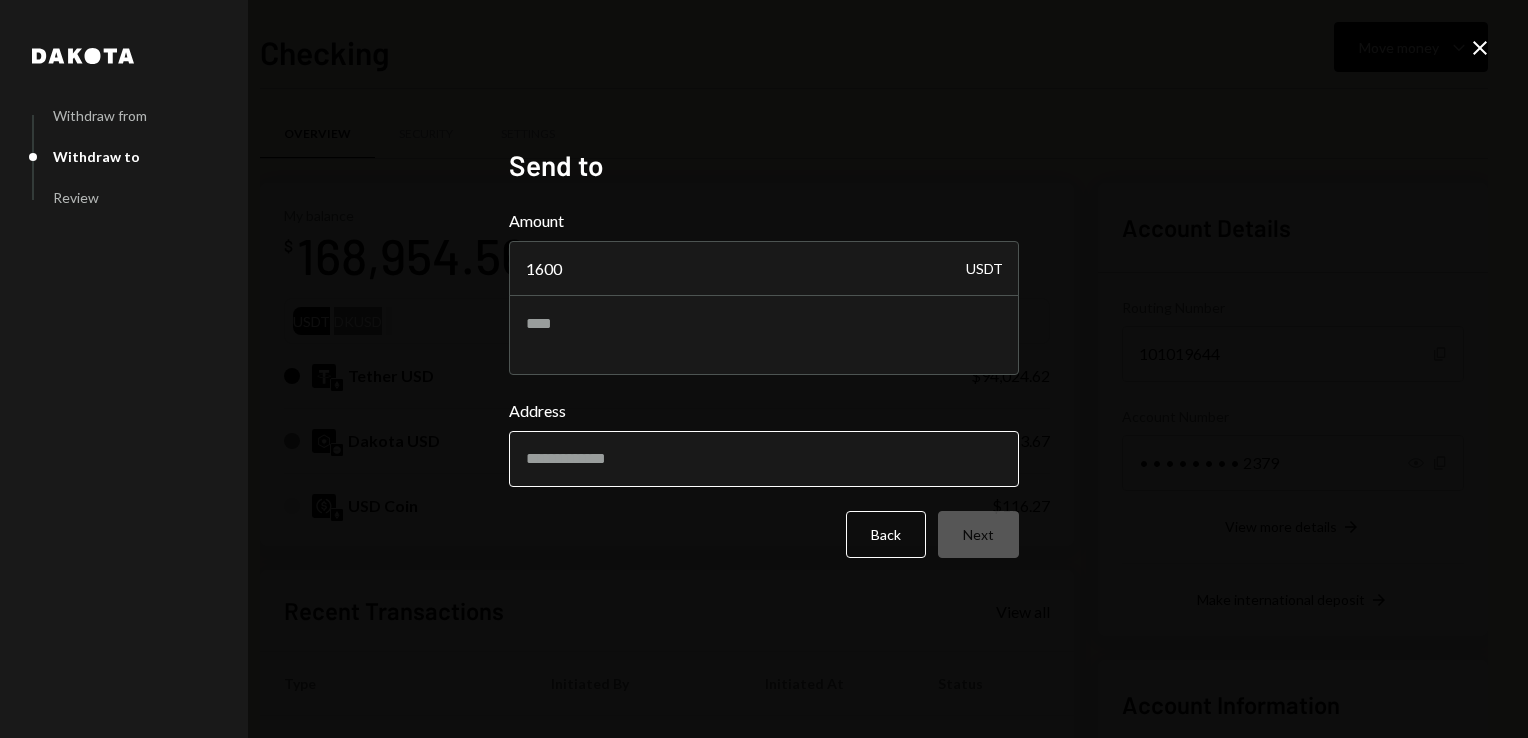 click on "Address" at bounding box center (764, 459) 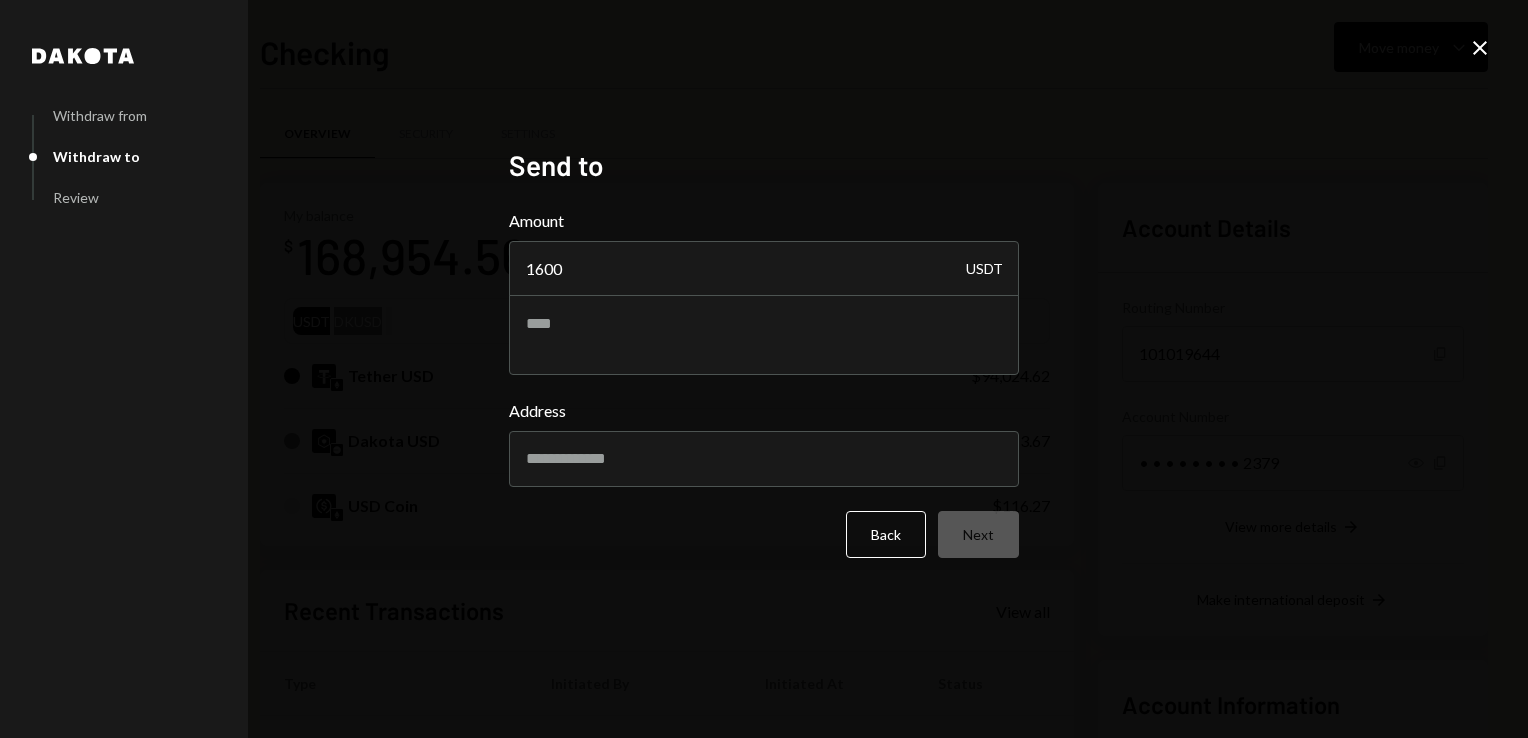 click on "Dakota Withdraw from Withdraw to Review Send to Amount [AMOUNT] USDT Address Back Next Close" at bounding box center (764, 369) 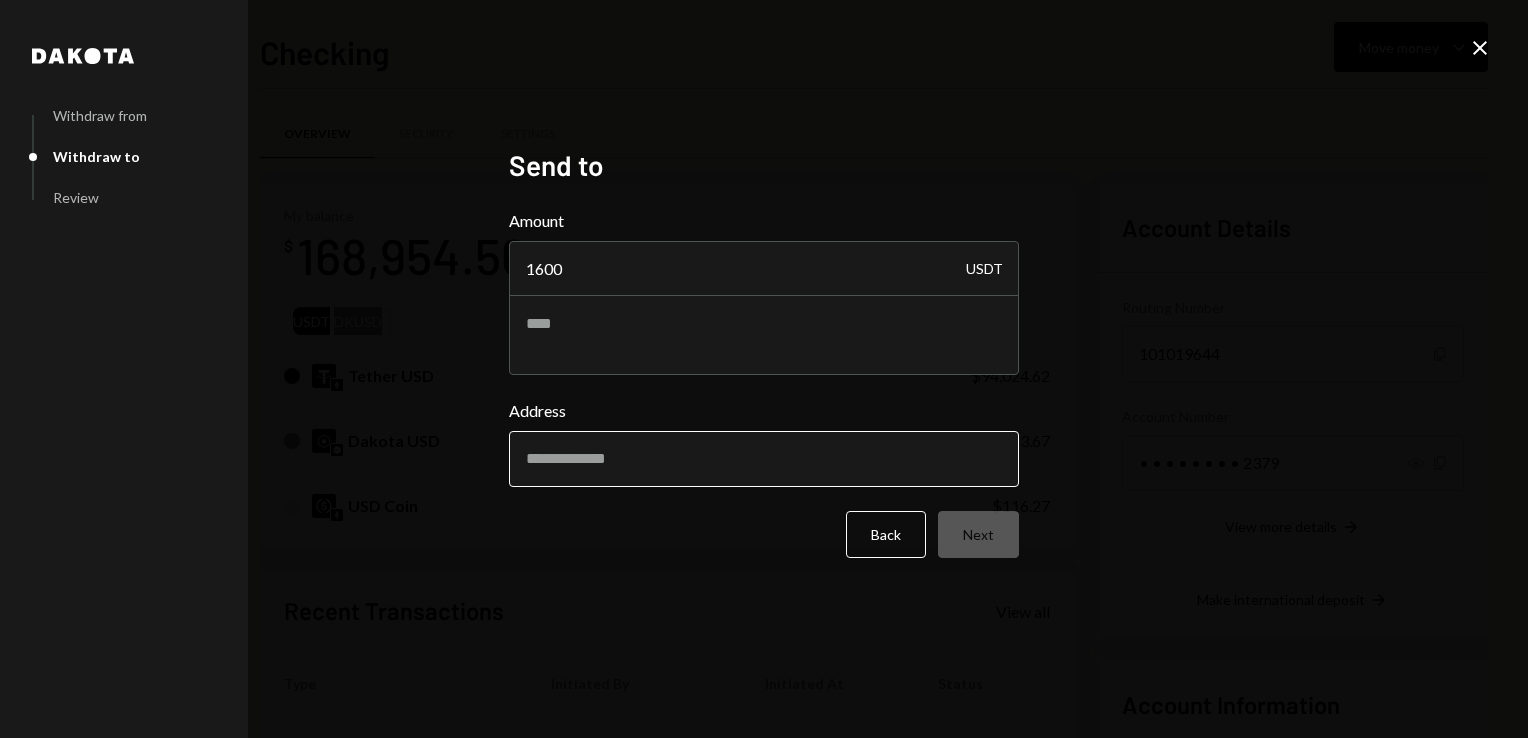 click on "Address" at bounding box center (764, 459) 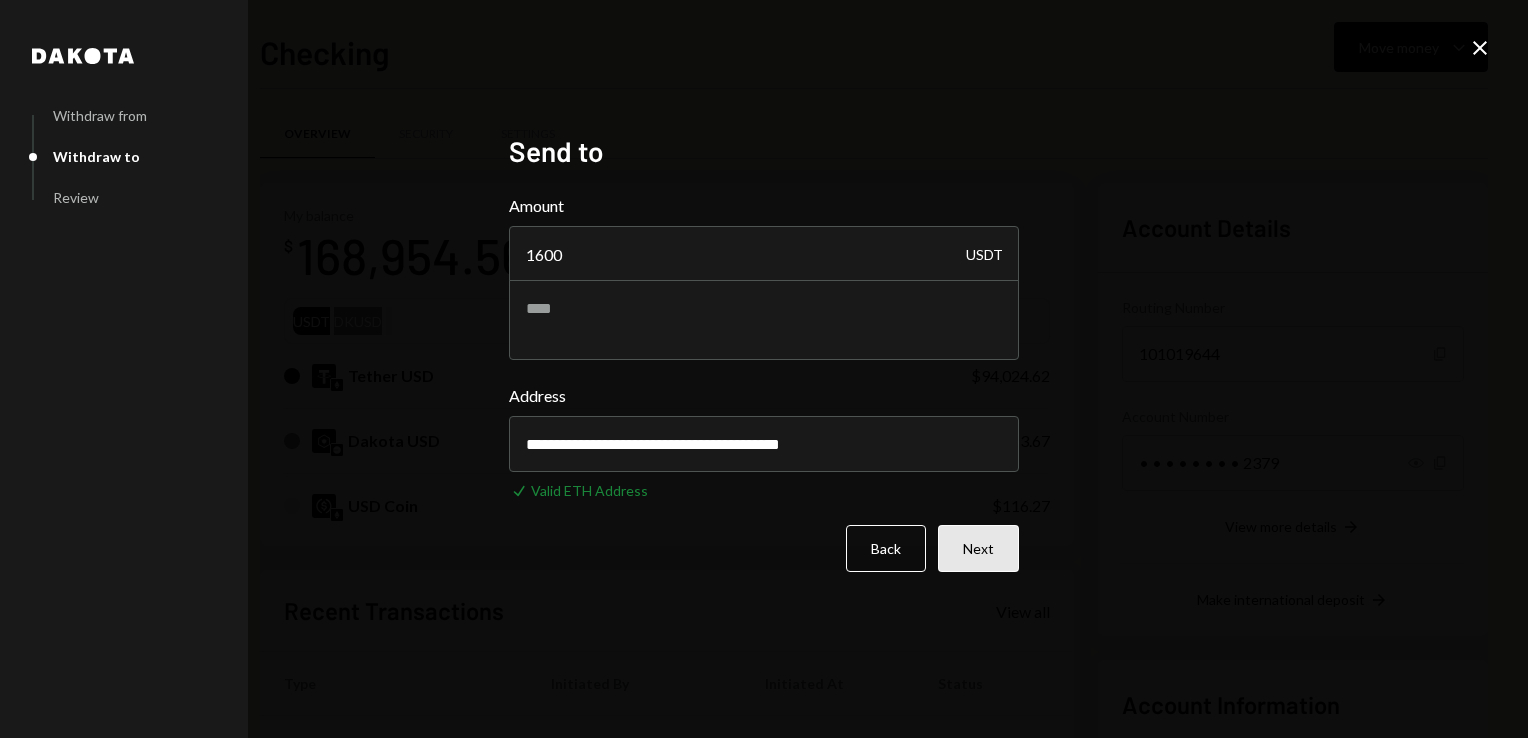 type on "**********" 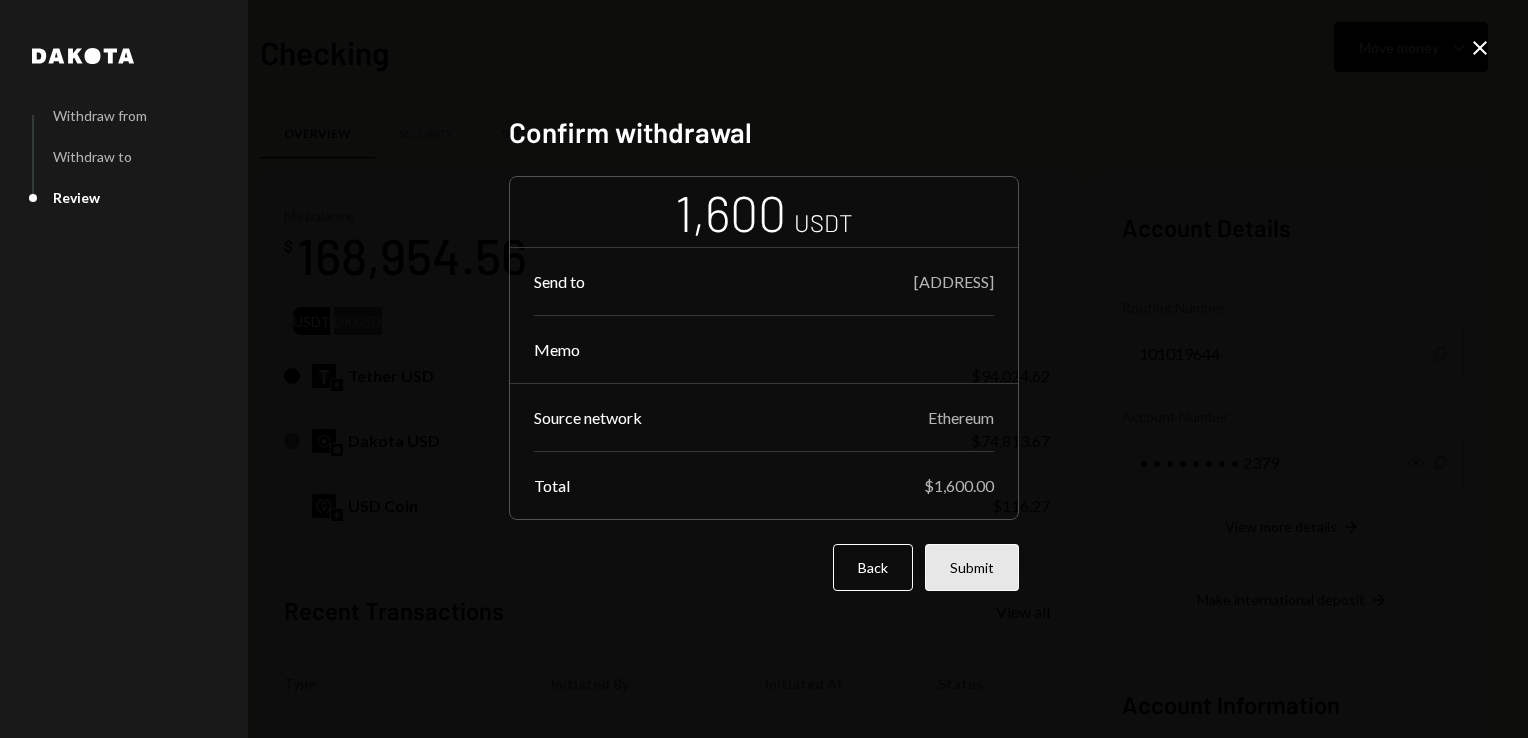 click on "Submit" at bounding box center [972, 567] 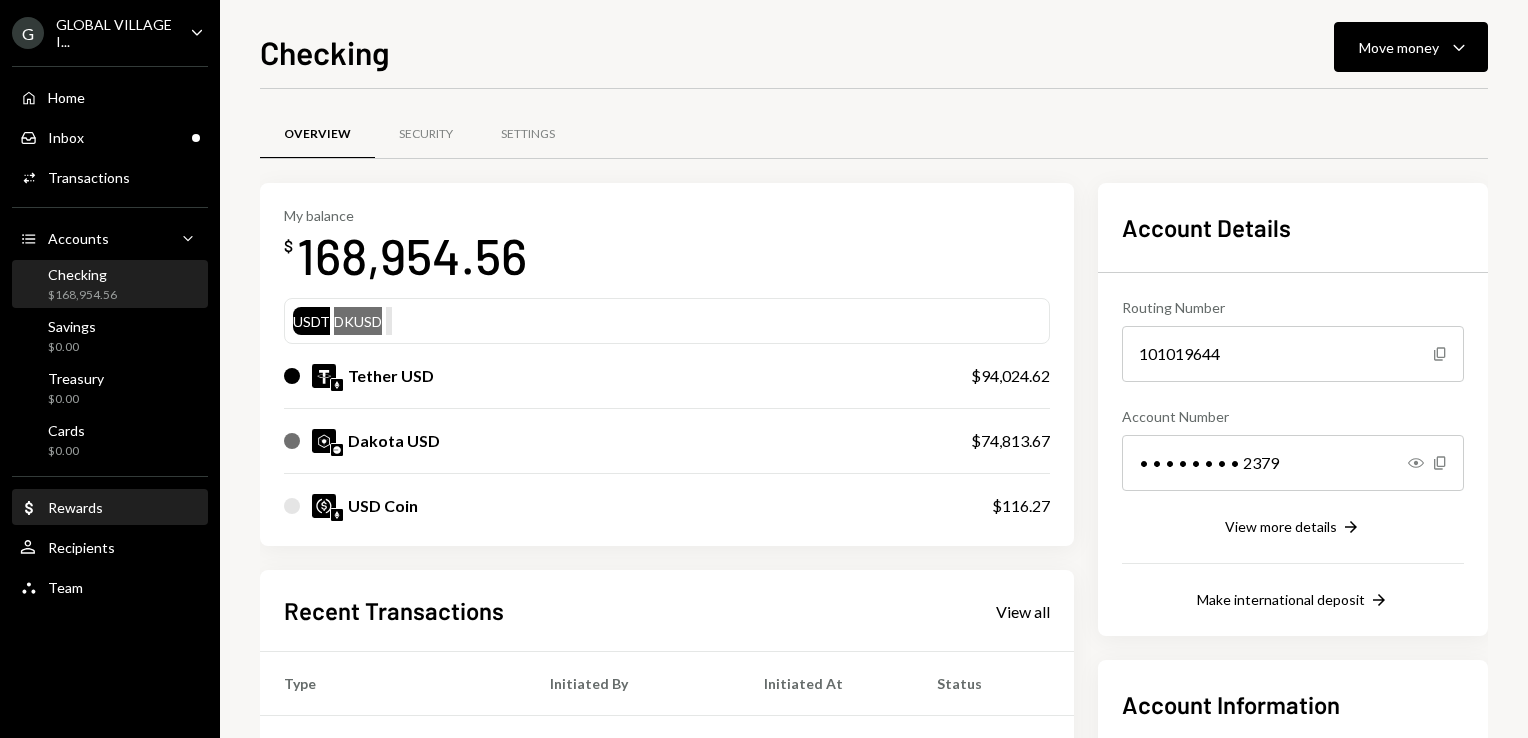 click on "Rewards" at bounding box center [75, 507] 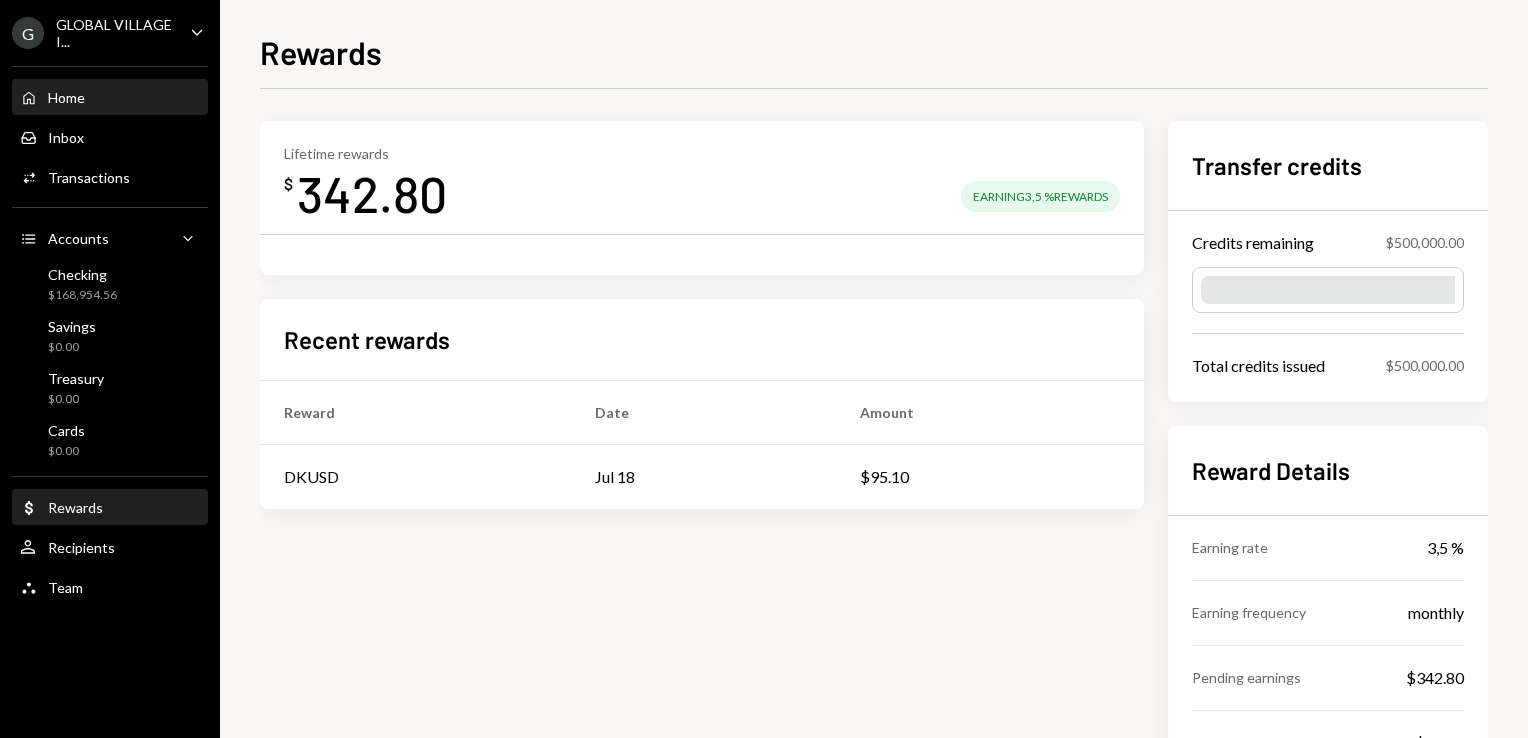 click on "Home" at bounding box center [66, 97] 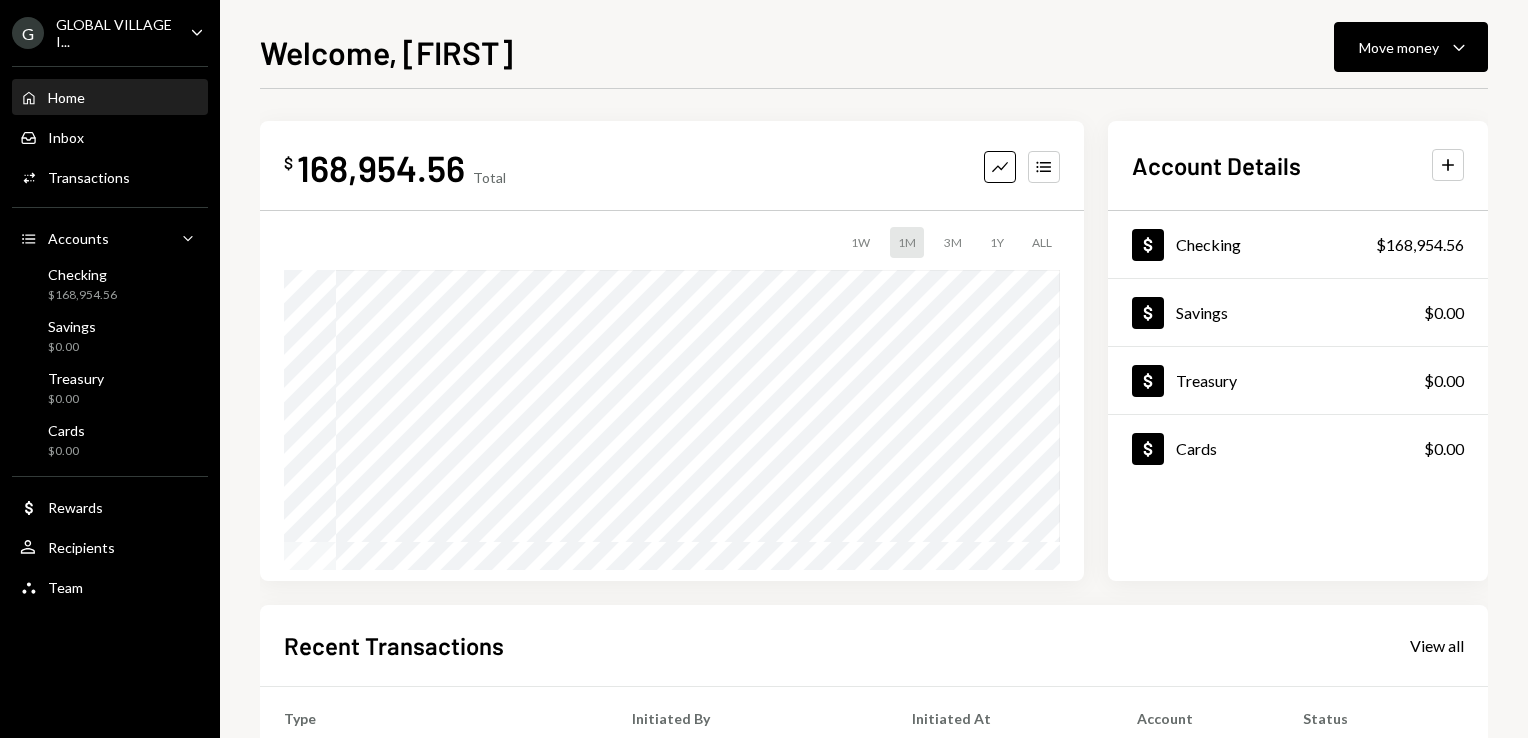 click on "GLOBAL VILLAGE I..." at bounding box center (115, 33) 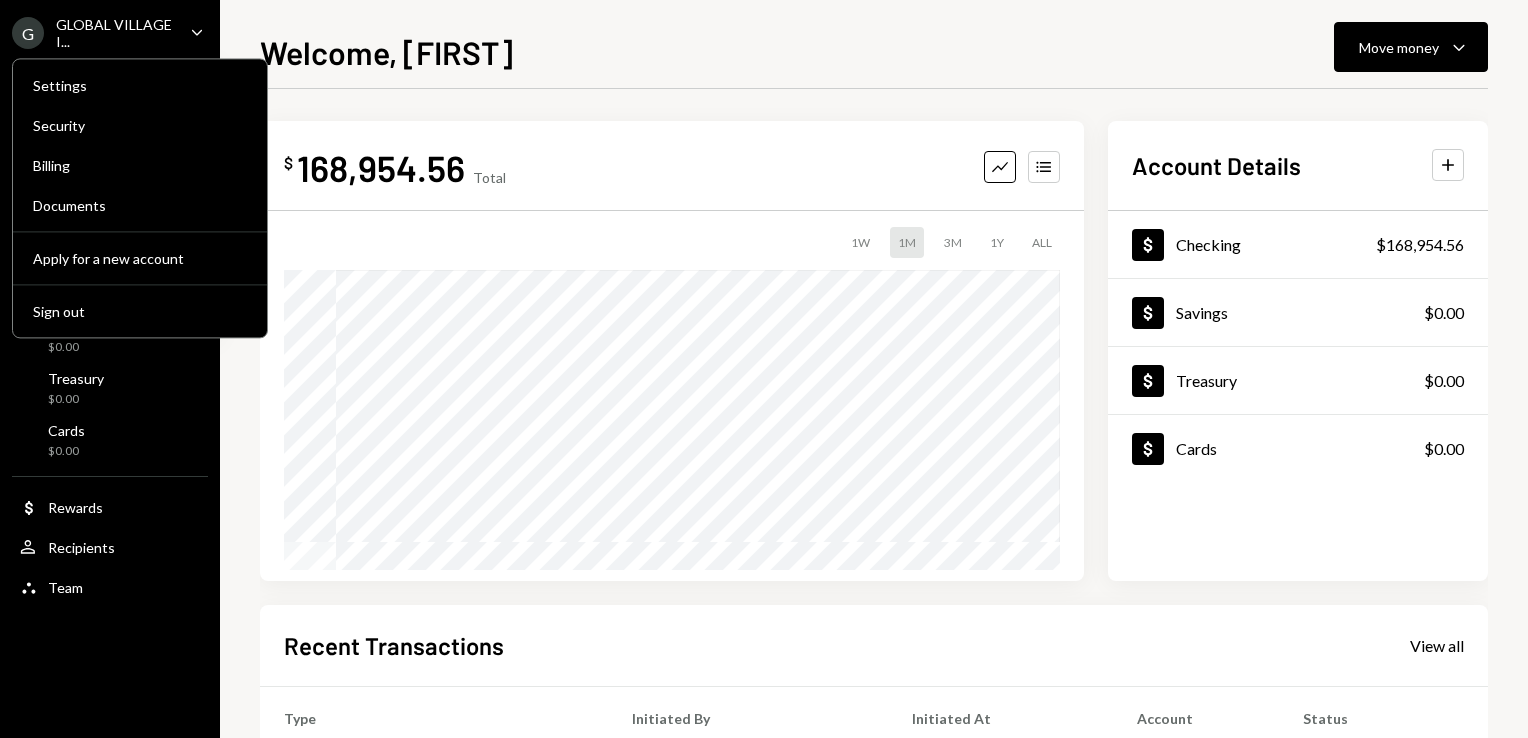 click on "GLOBAL VILLAGE I..." at bounding box center [115, 33] 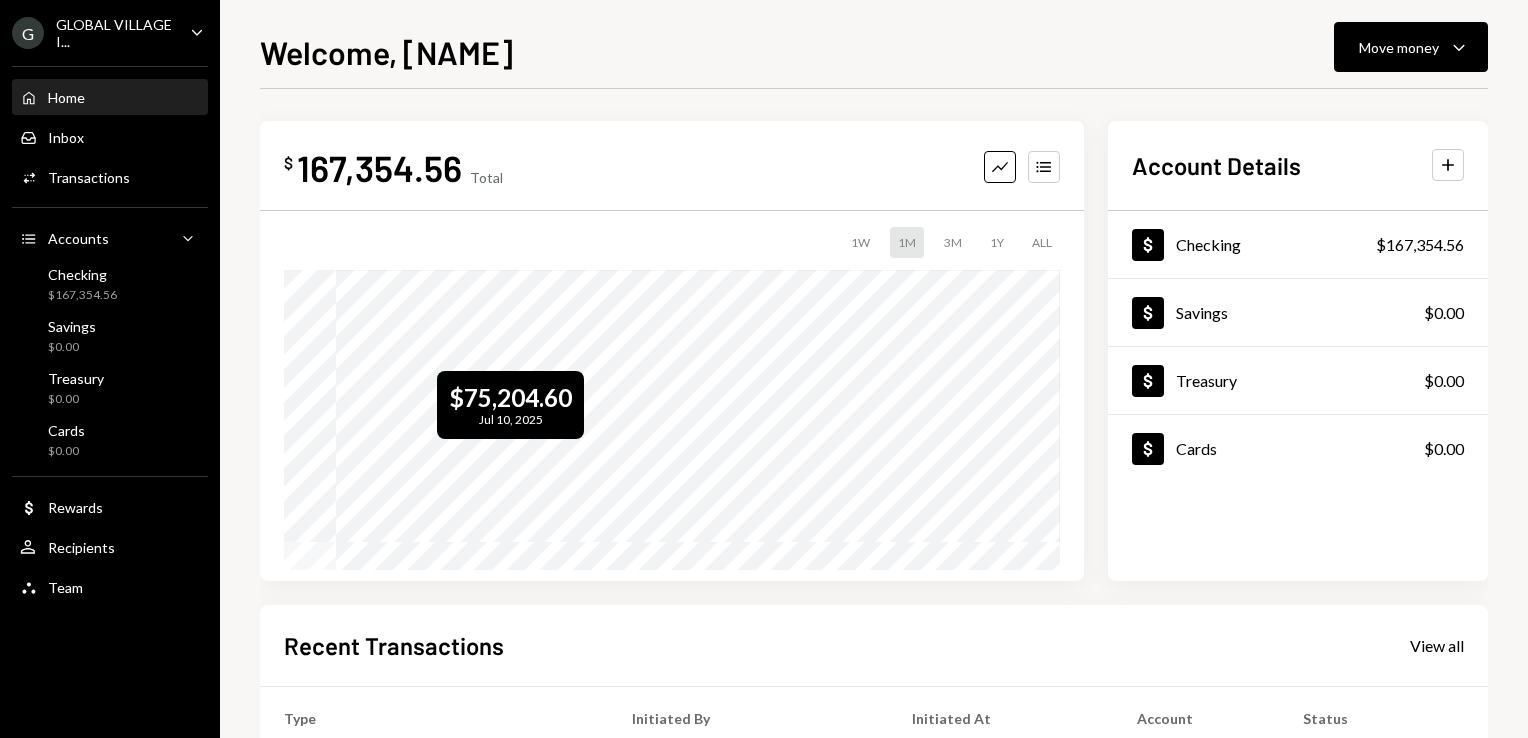 scroll, scrollTop: 0, scrollLeft: 0, axis: both 